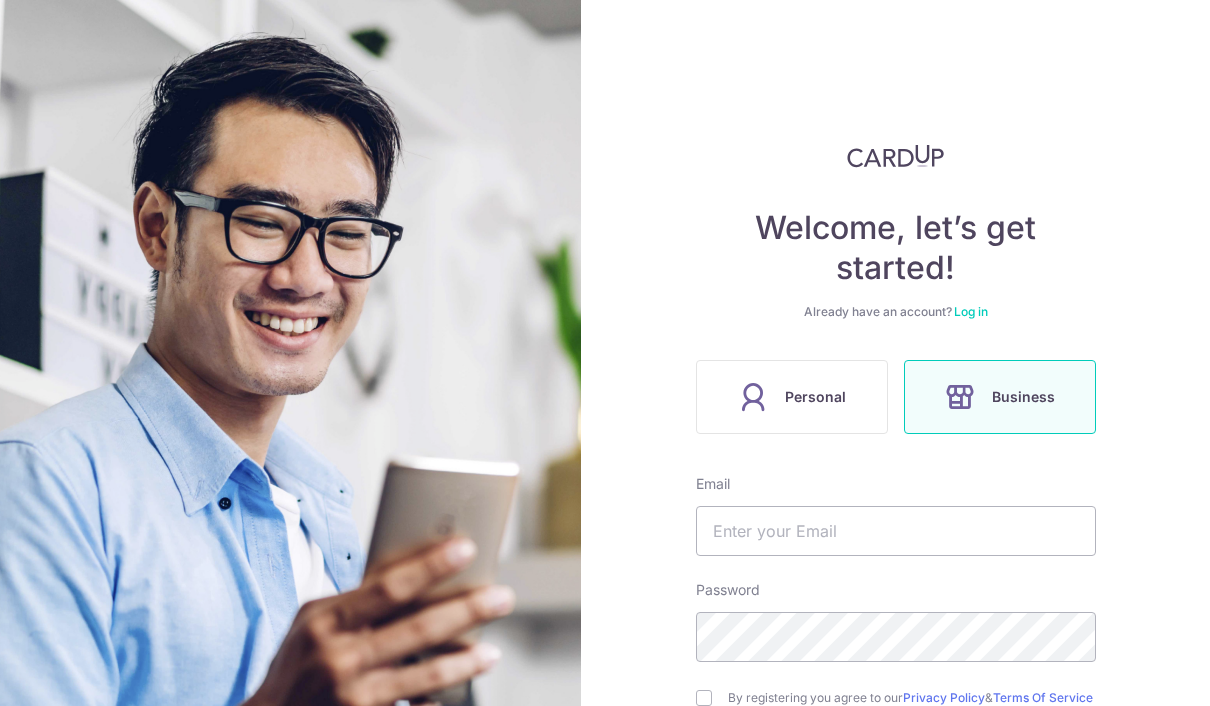scroll, scrollTop: 0, scrollLeft: 0, axis: both 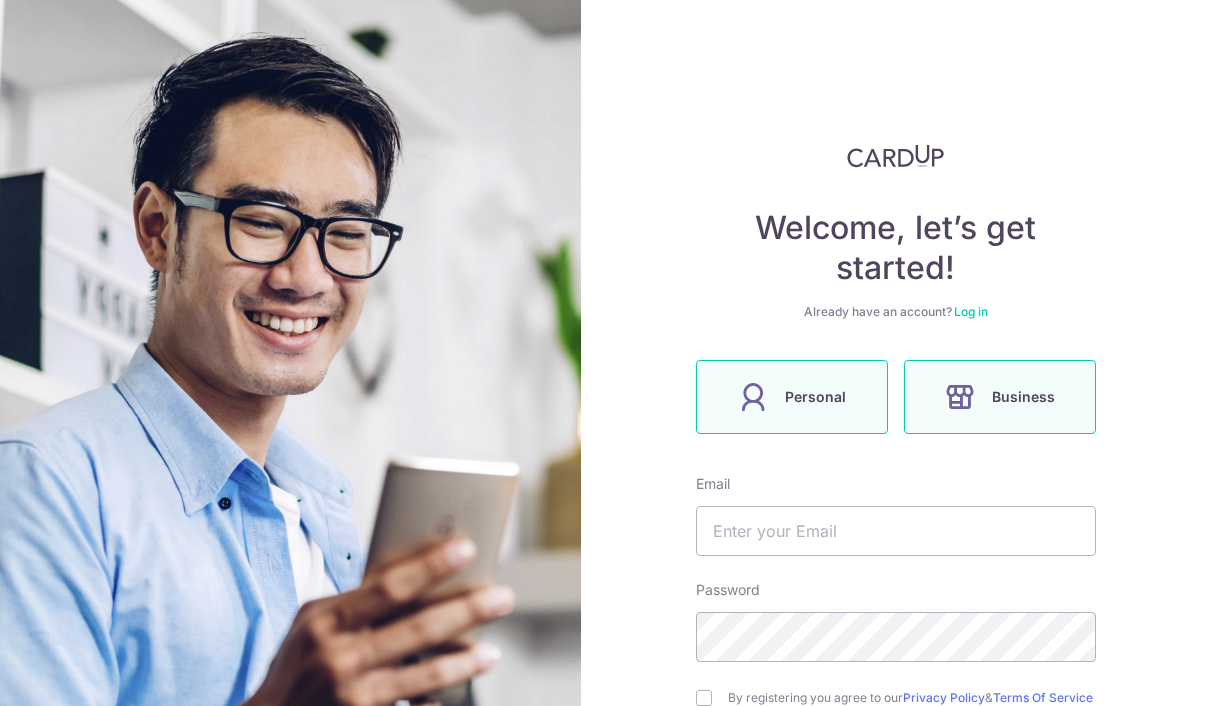 click on "Personal" at bounding box center [815, 397] 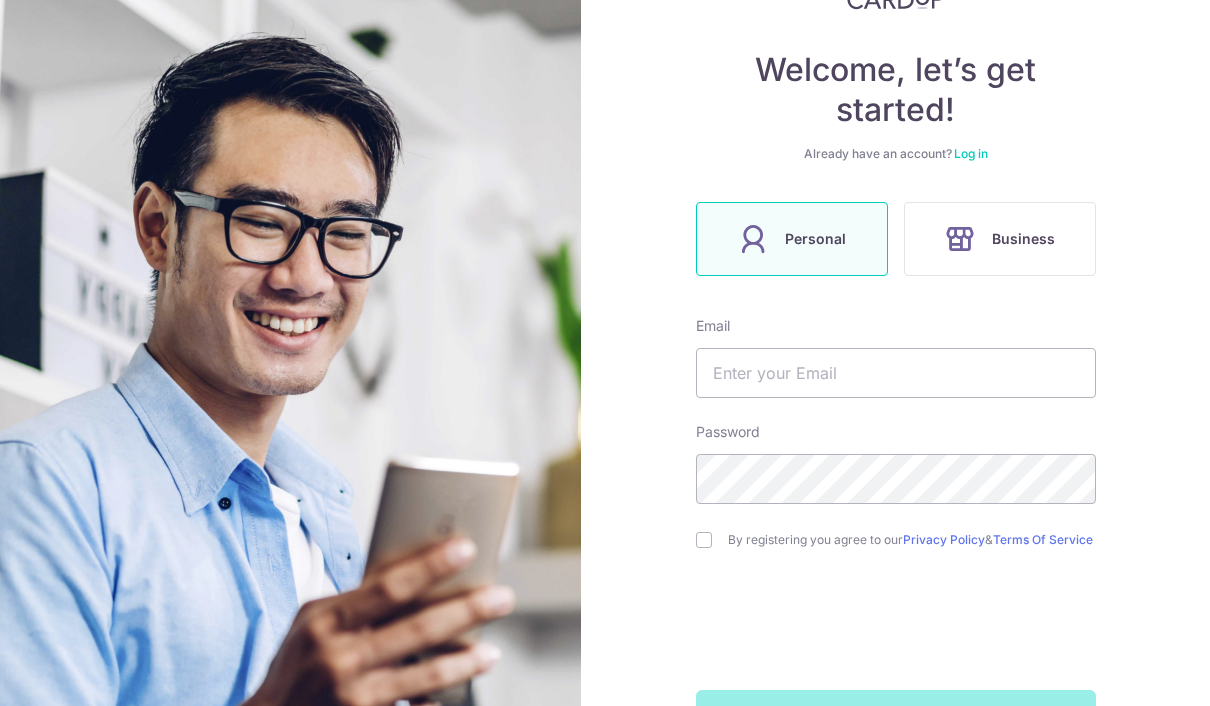 scroll, scrollTop: 157, scrollLeft: 0, axis: vertical 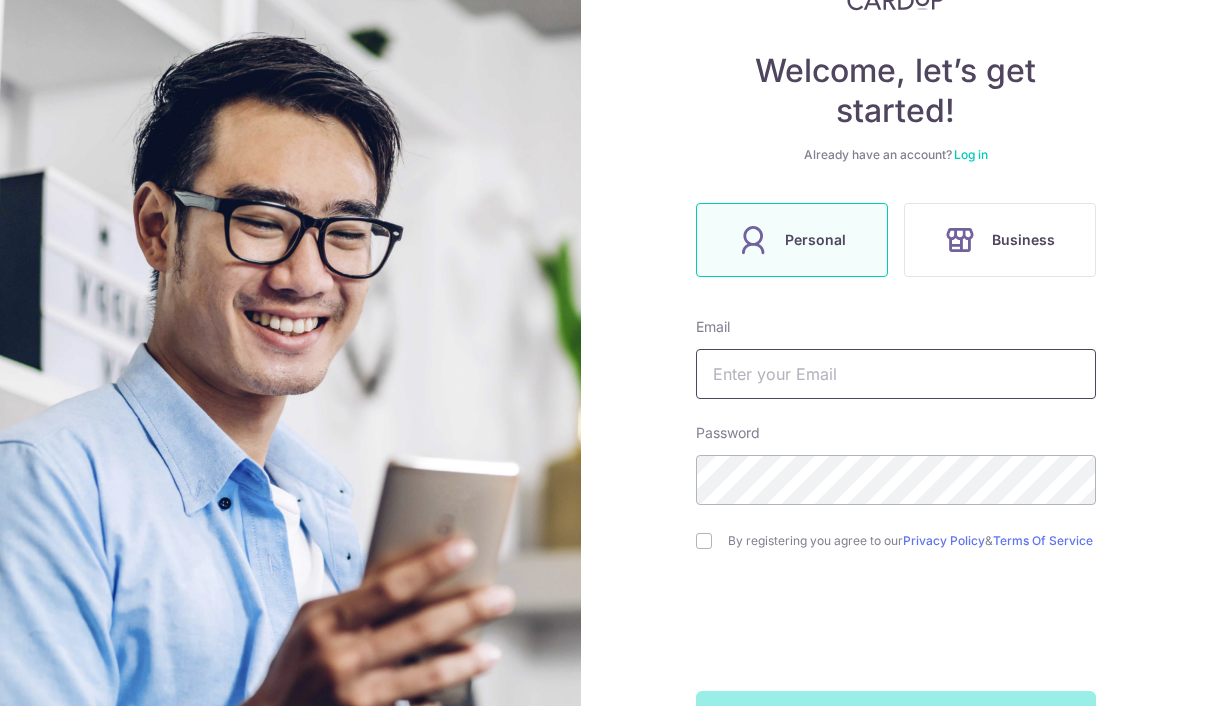 click at bounding box center [896, 374] 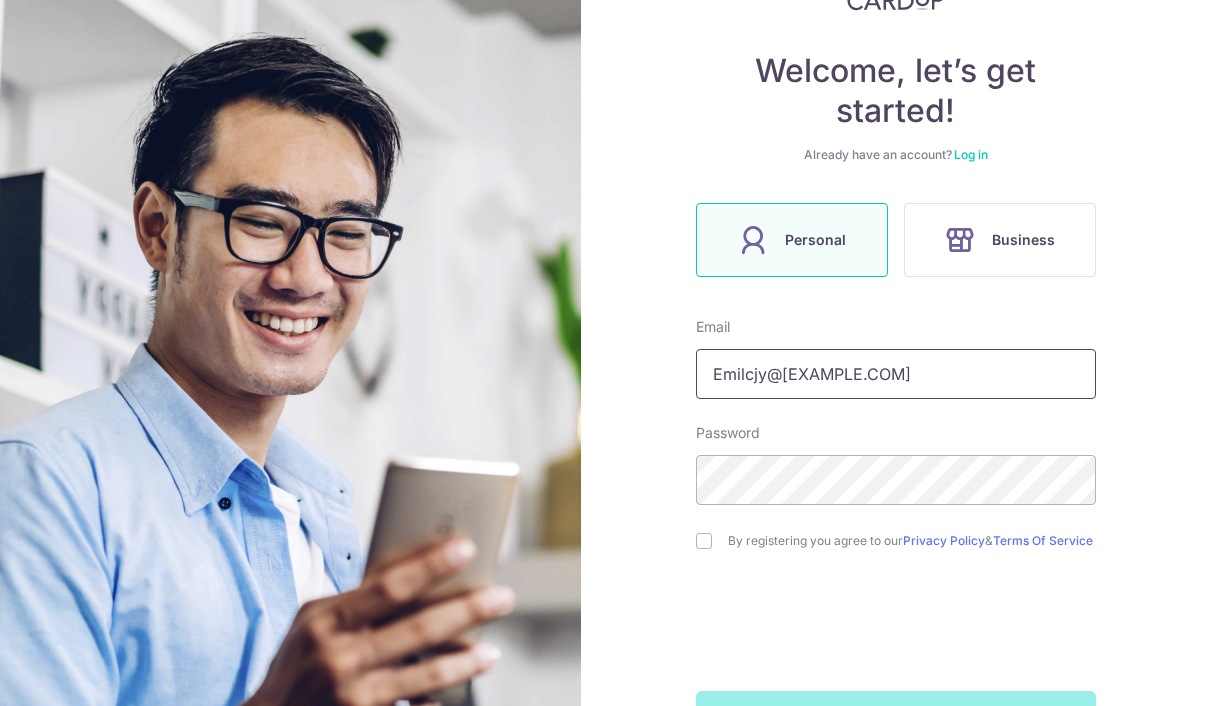 type on "Emilcjy@gmail.com" 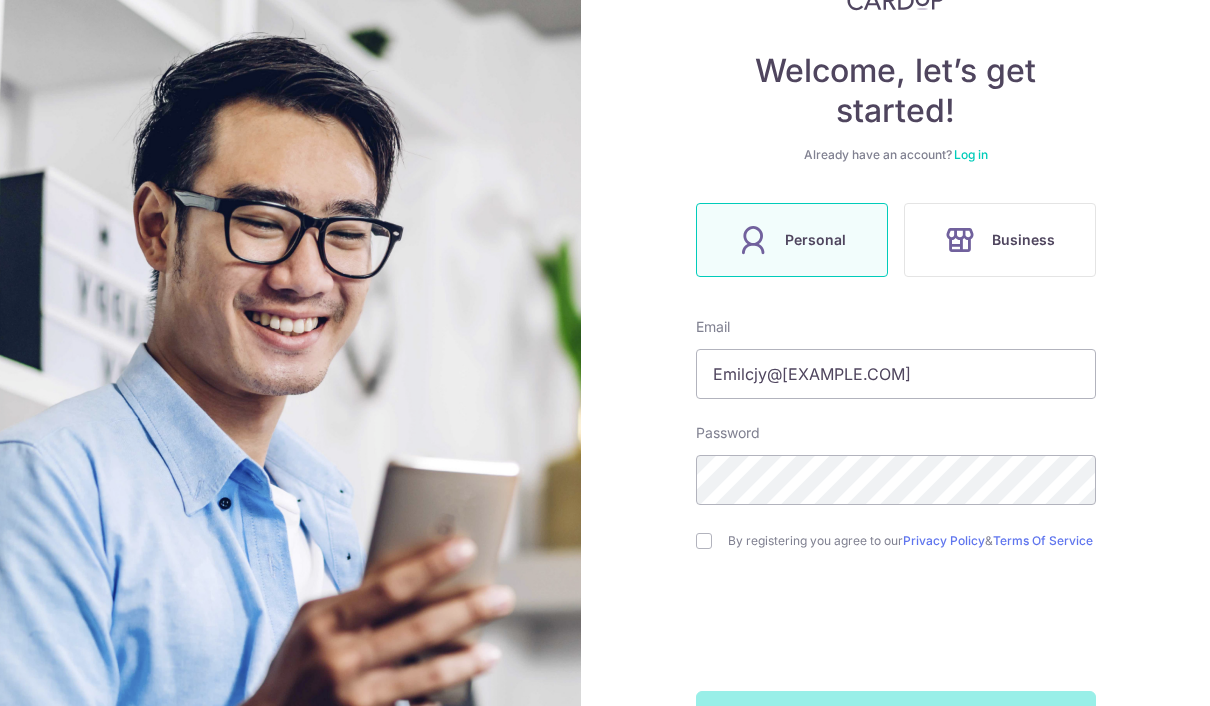 click on "By registering you agree to our
Privacy Policy
&  Terms Of Service" at bounding box center (896, 541) 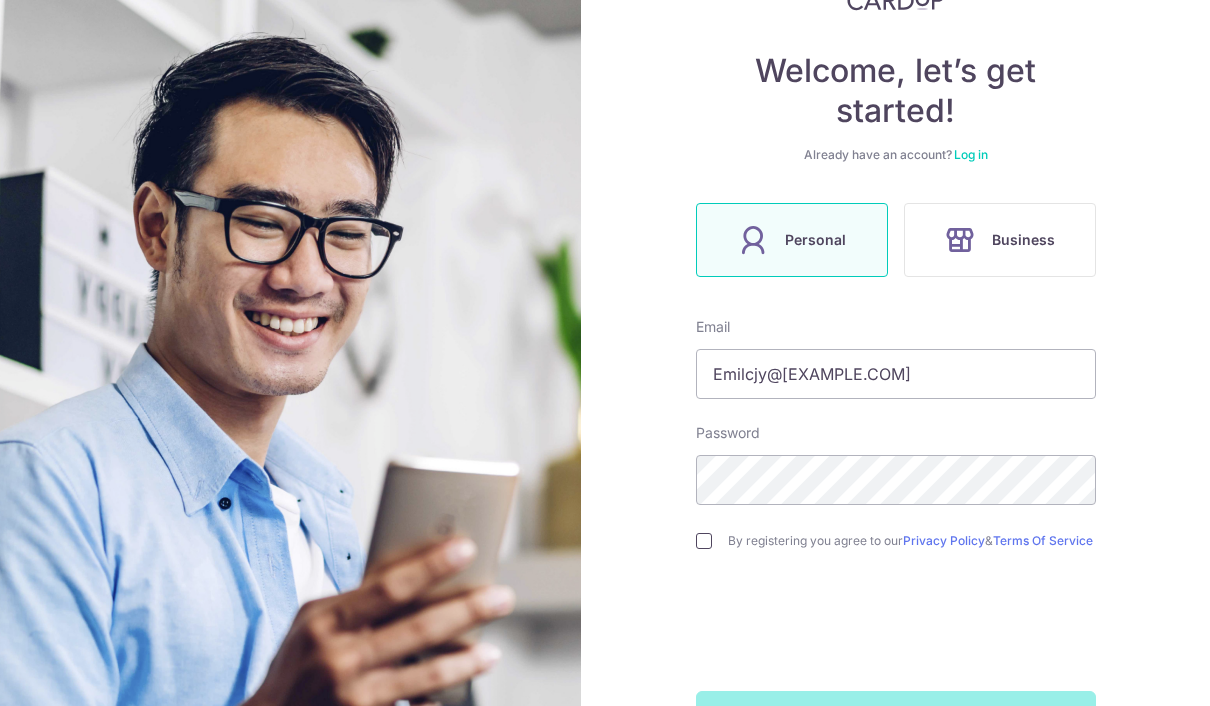 click at bounding box center [704, 541] 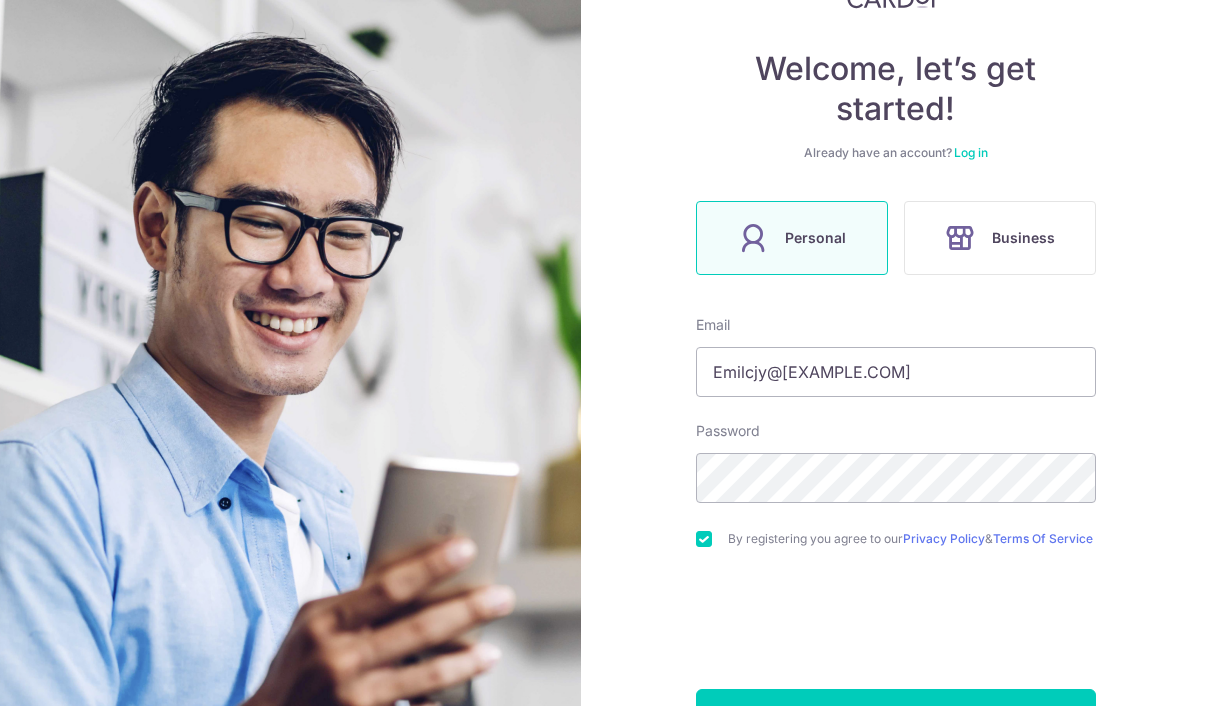 scroll, scrollTop: 157, scrollLeft: 0, axis: vertical 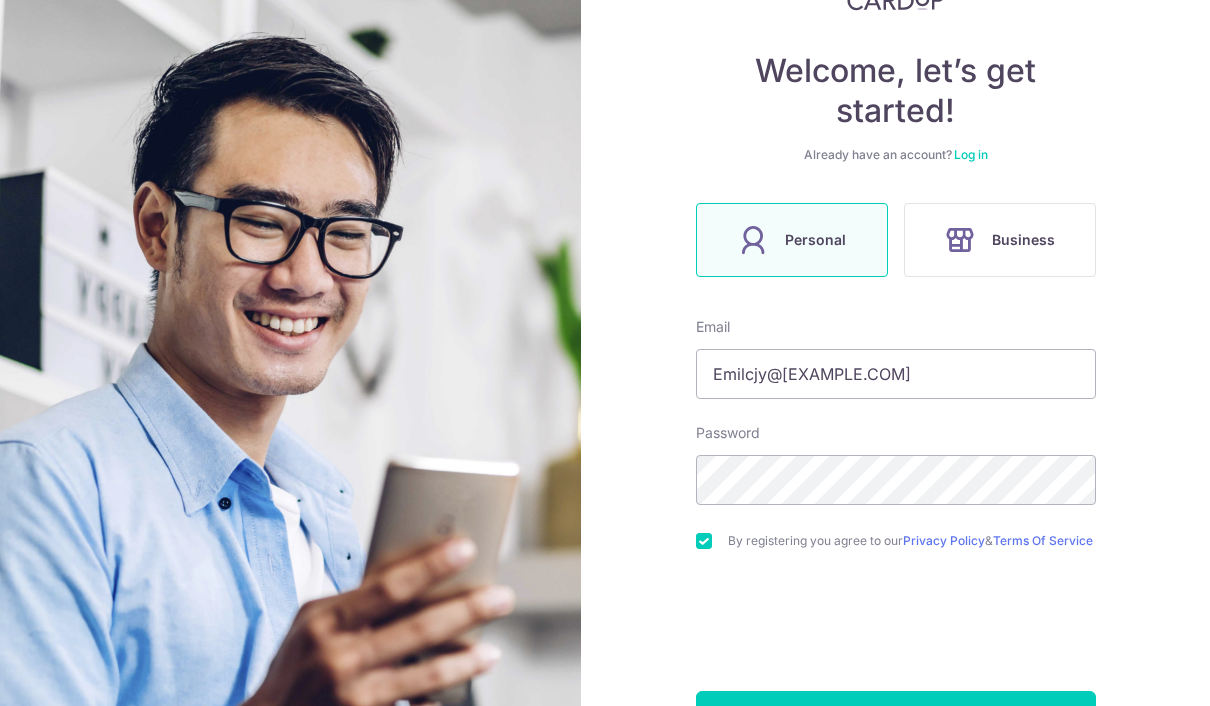 click on "Welcome, let’s get started!
Already have an account?  Log in
Personal
Business
Email
Emilcjy@gmail.com
Password
By registering you agree to our
Privacy Policy
&  Terms Of Service
Sign up" at bounding box center (895, 353) 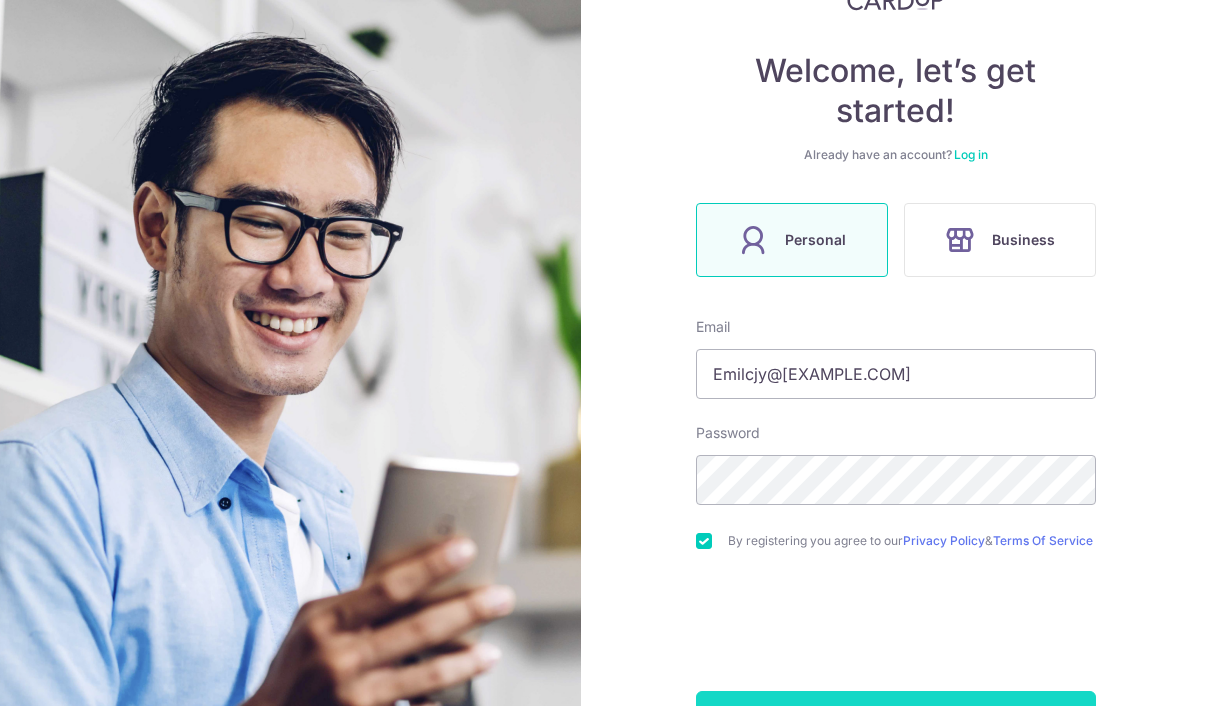 click on "Sign up" at bounding box center [896, 716] 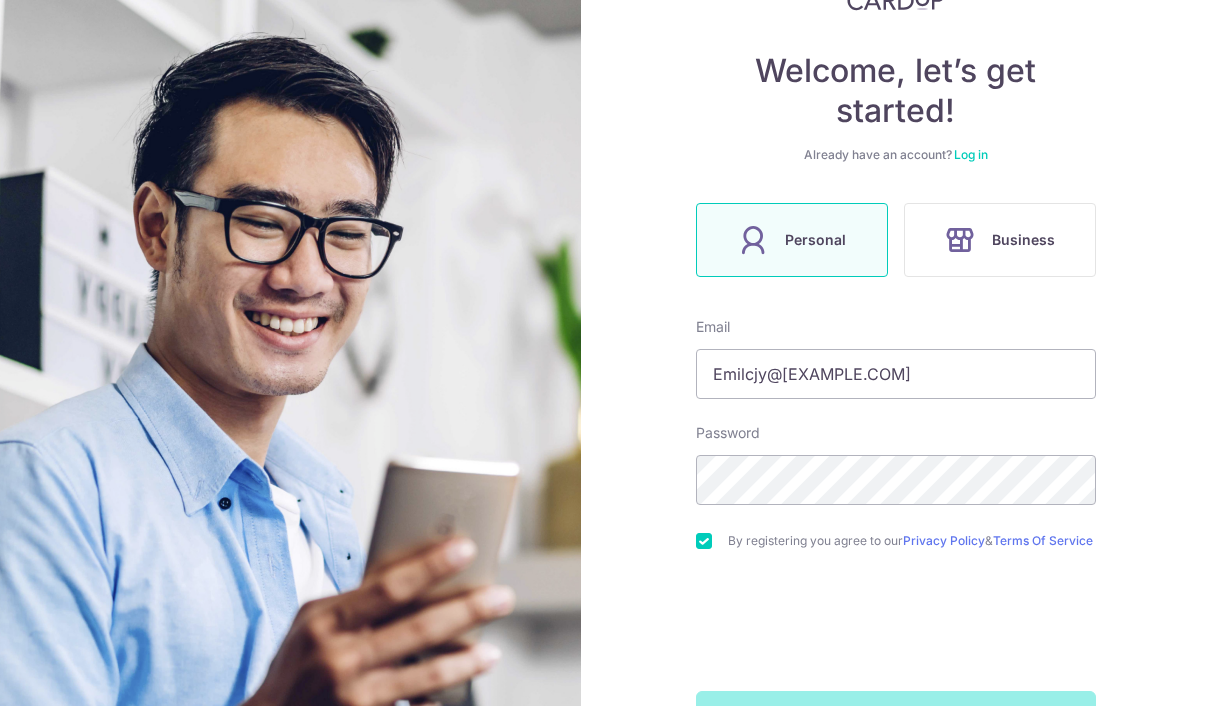 scroll, scrollTop: 187, scrollLeft: 0, axis: vertical 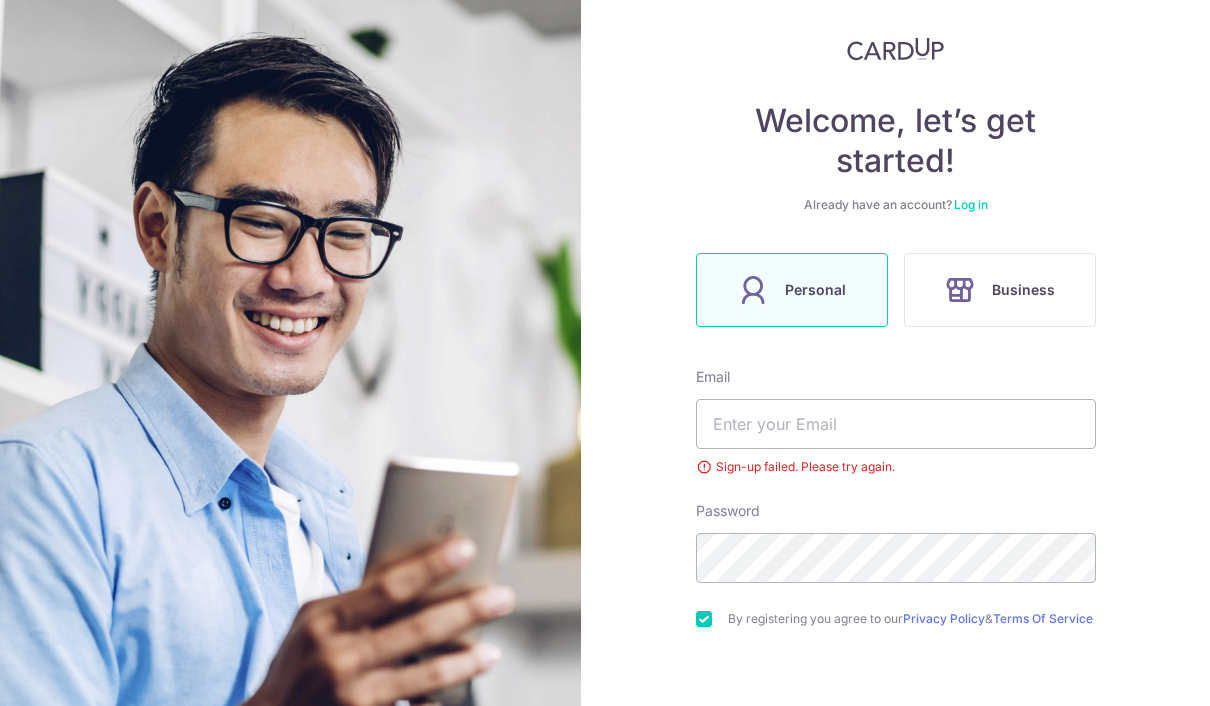 click on "Log in" at bounding box center (971, 204) 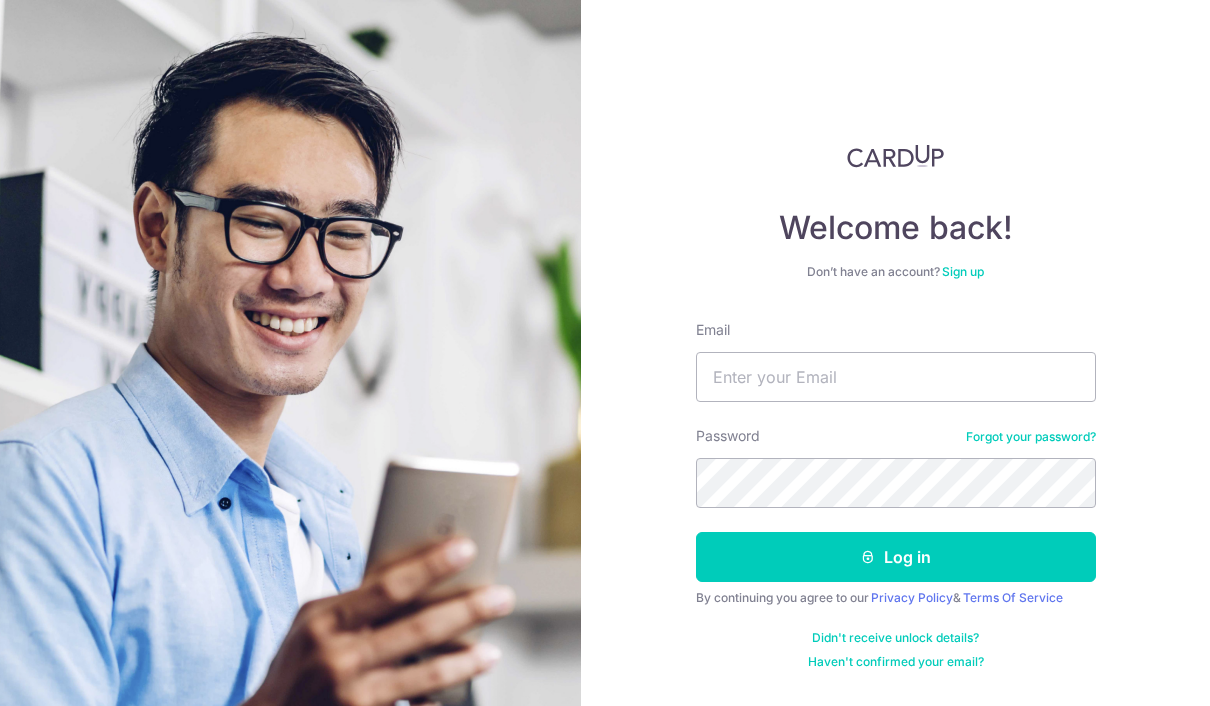 scroll, scrollTop: 0, scrollLeft: 0, axis: both 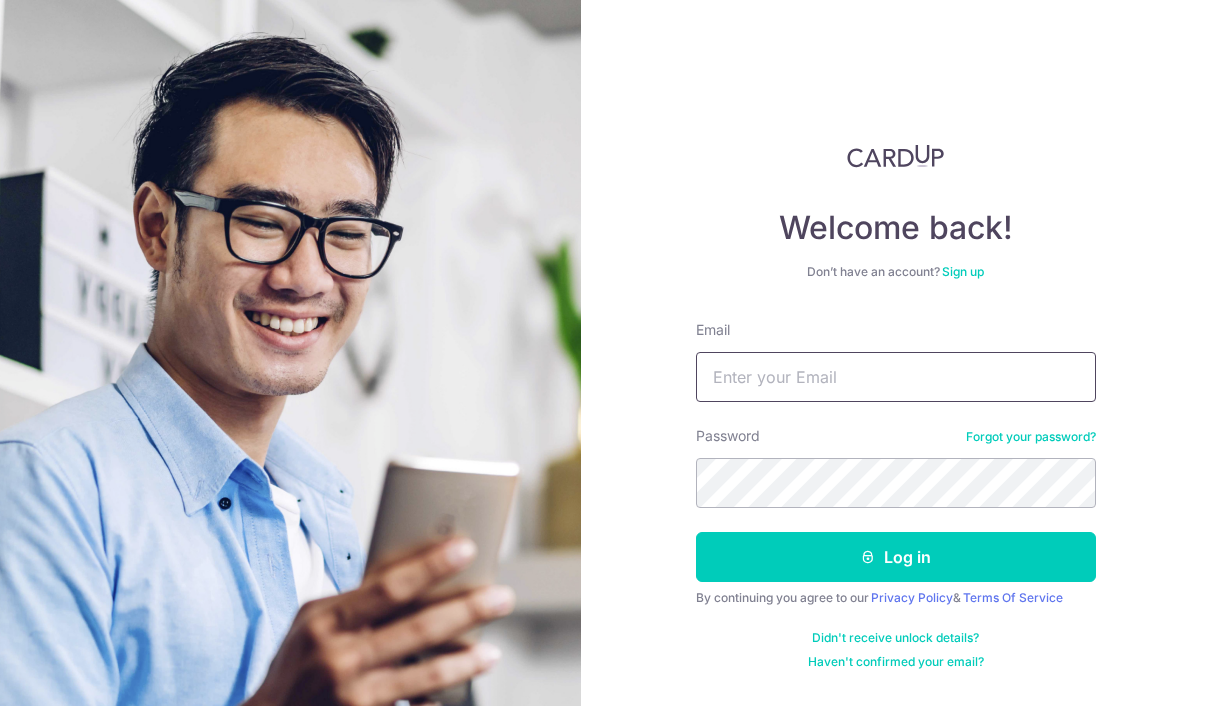 click on "Email" at bounding box center [896, 377] 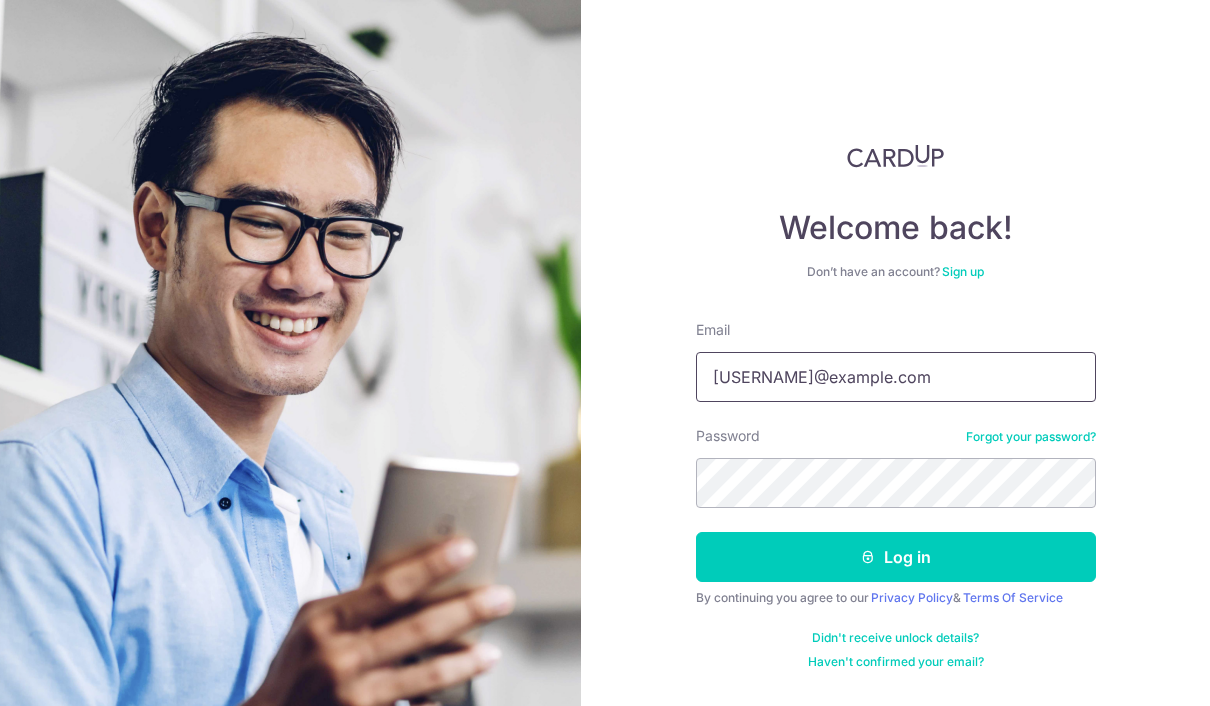 type on "[EMAIL]" 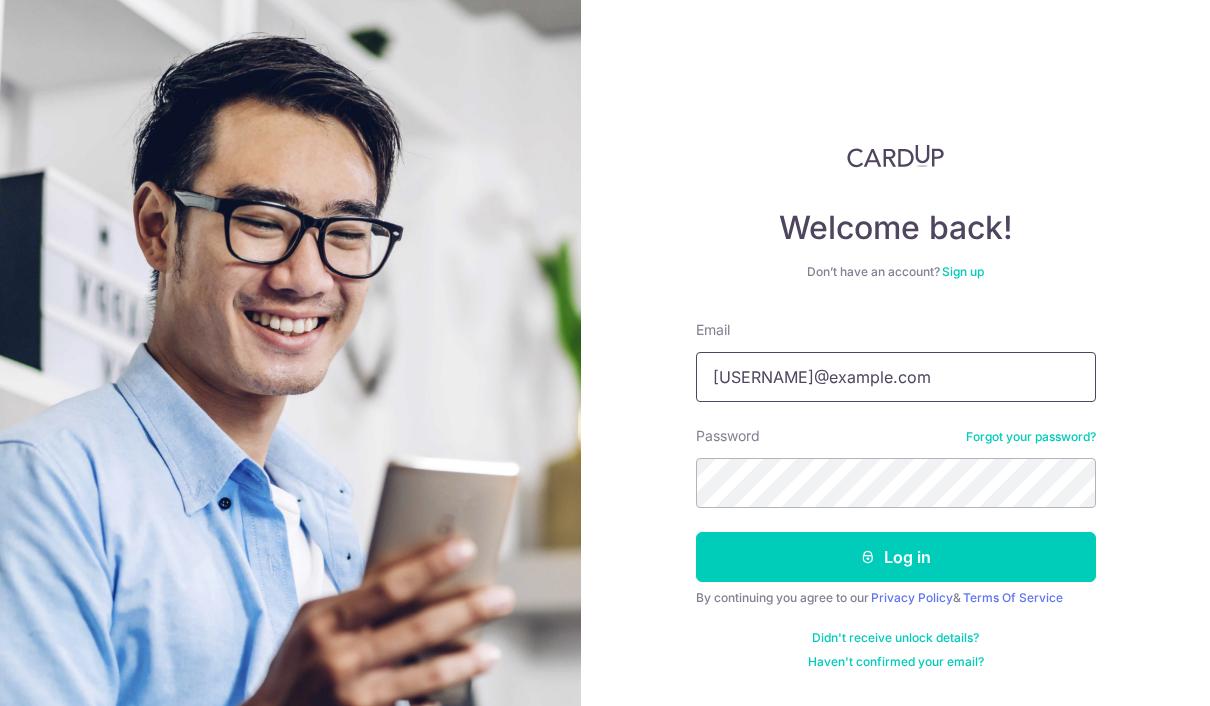 click on "Log in" at bounding box center (896, 557) 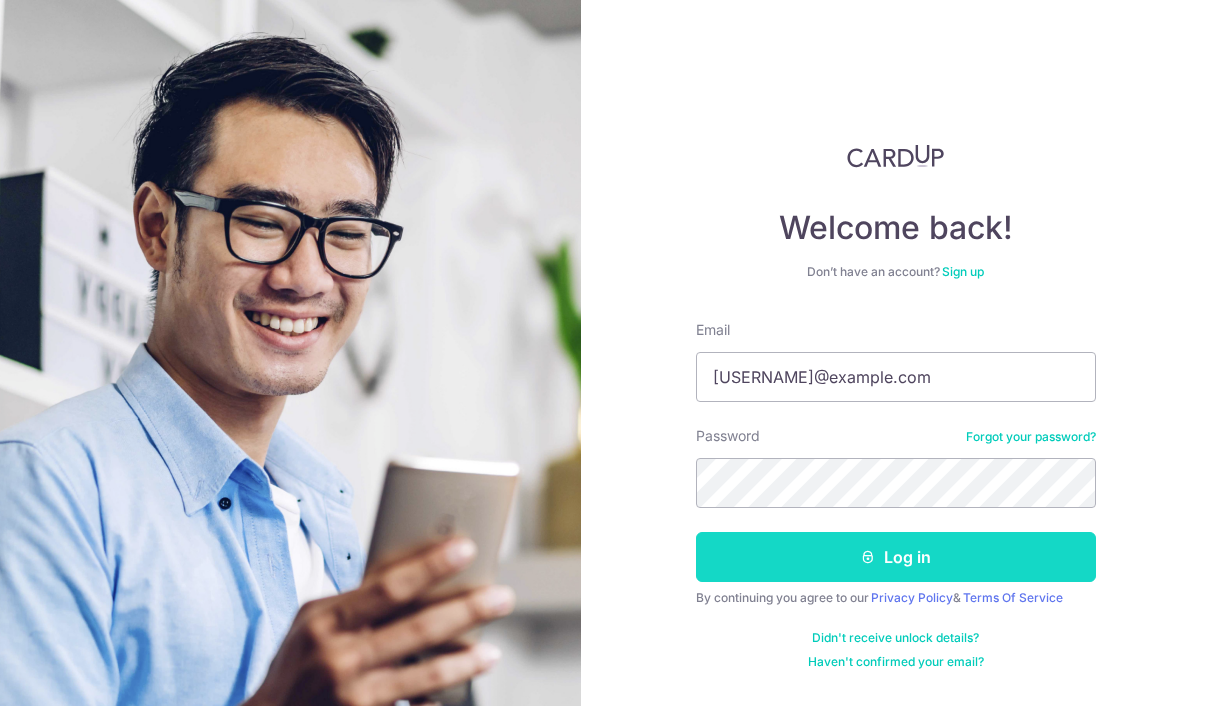 click on "Log in" at bounding box center [896, 557] 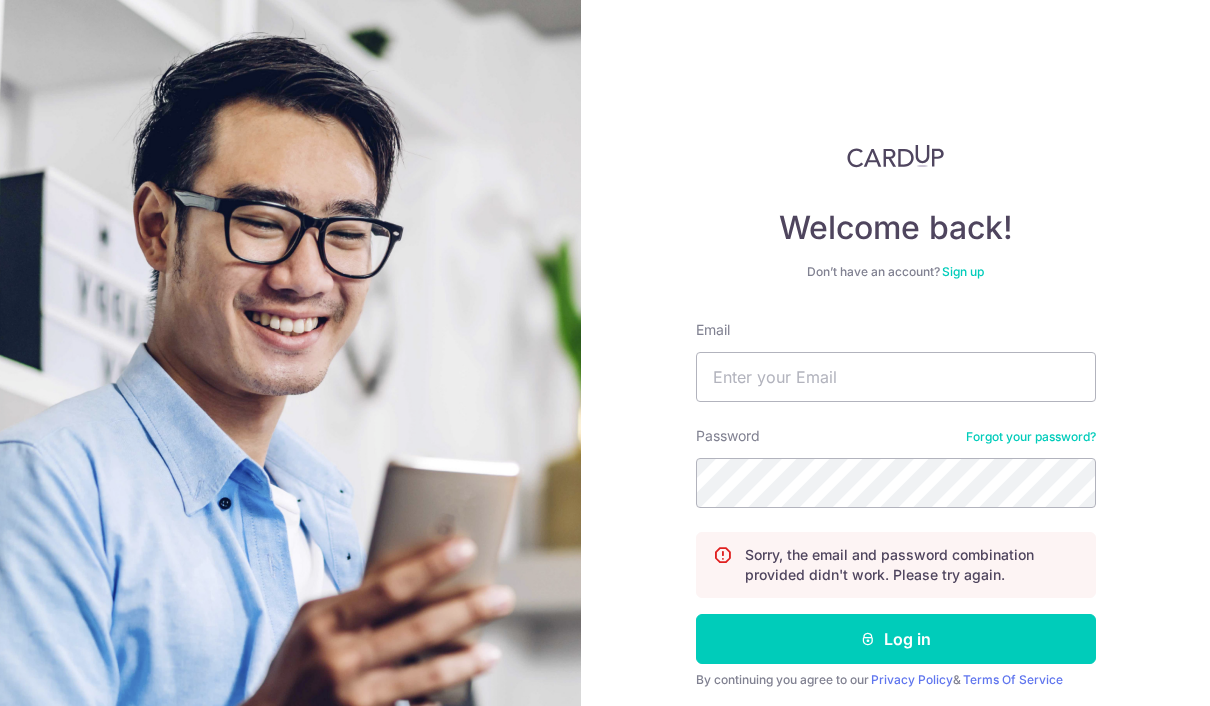 scroll, scrollTop: 0, scrollLeft: 0, axis: both 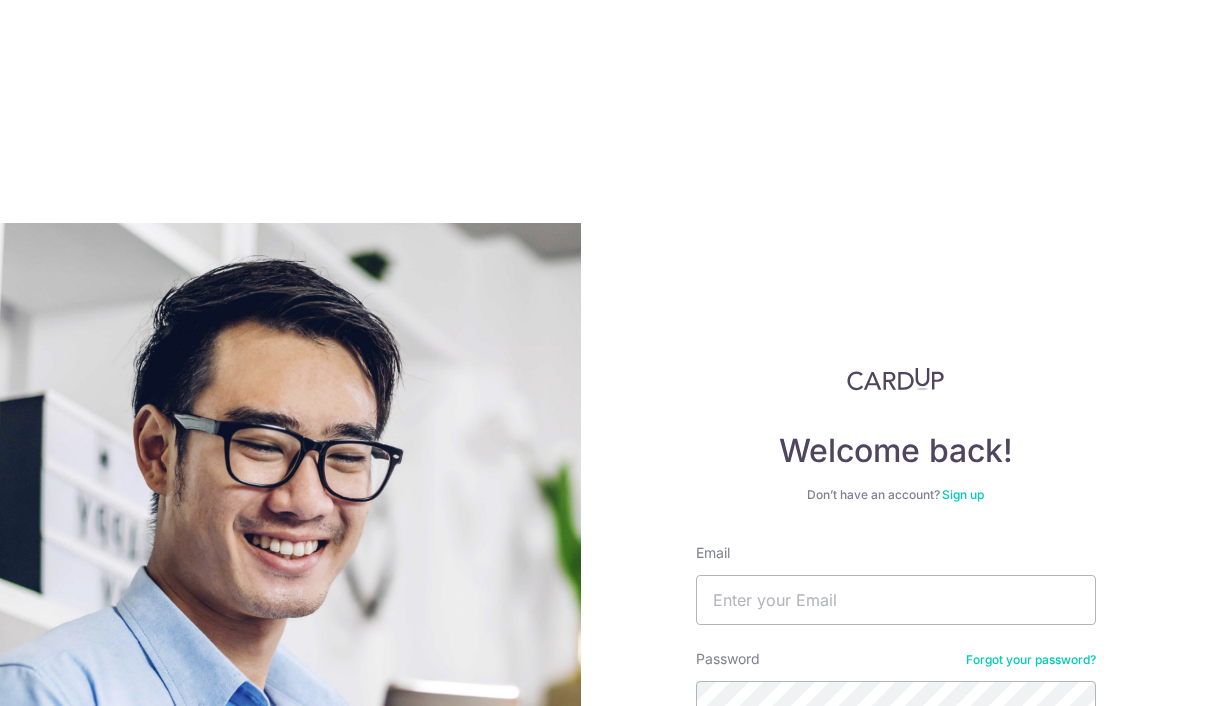 click on "Forgot your password?" at bounding box center (1031, 660) 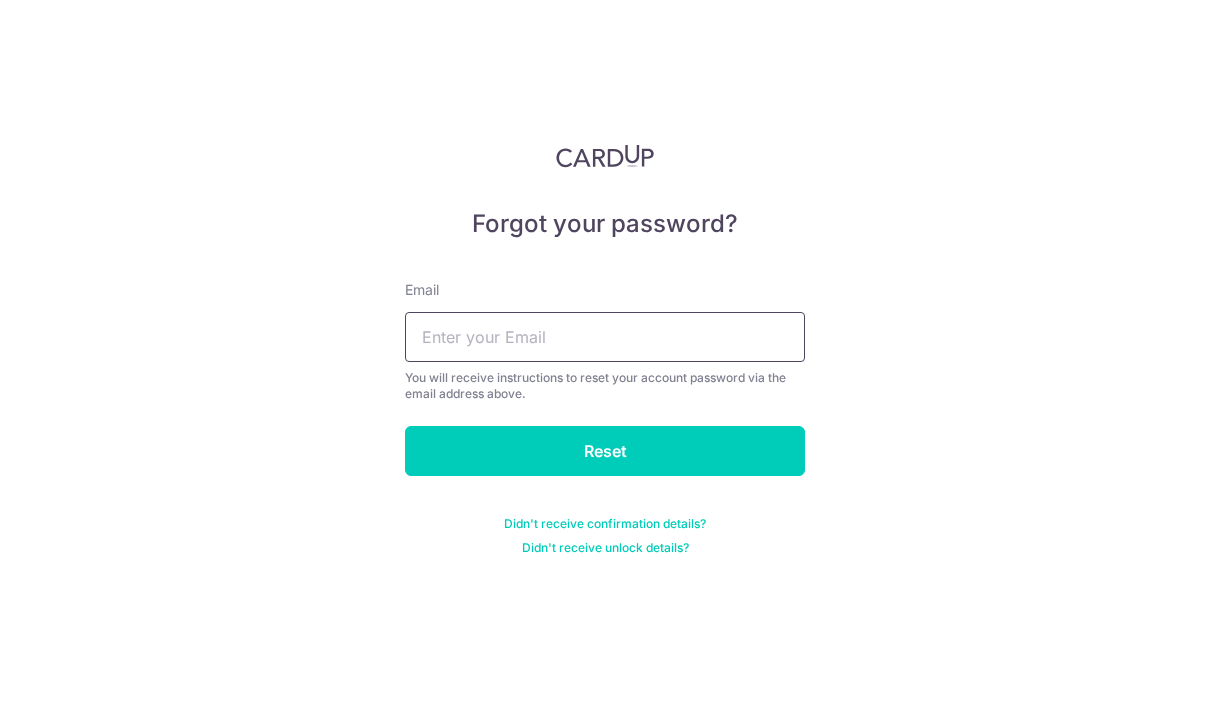 click at bounding box center (605, 337) 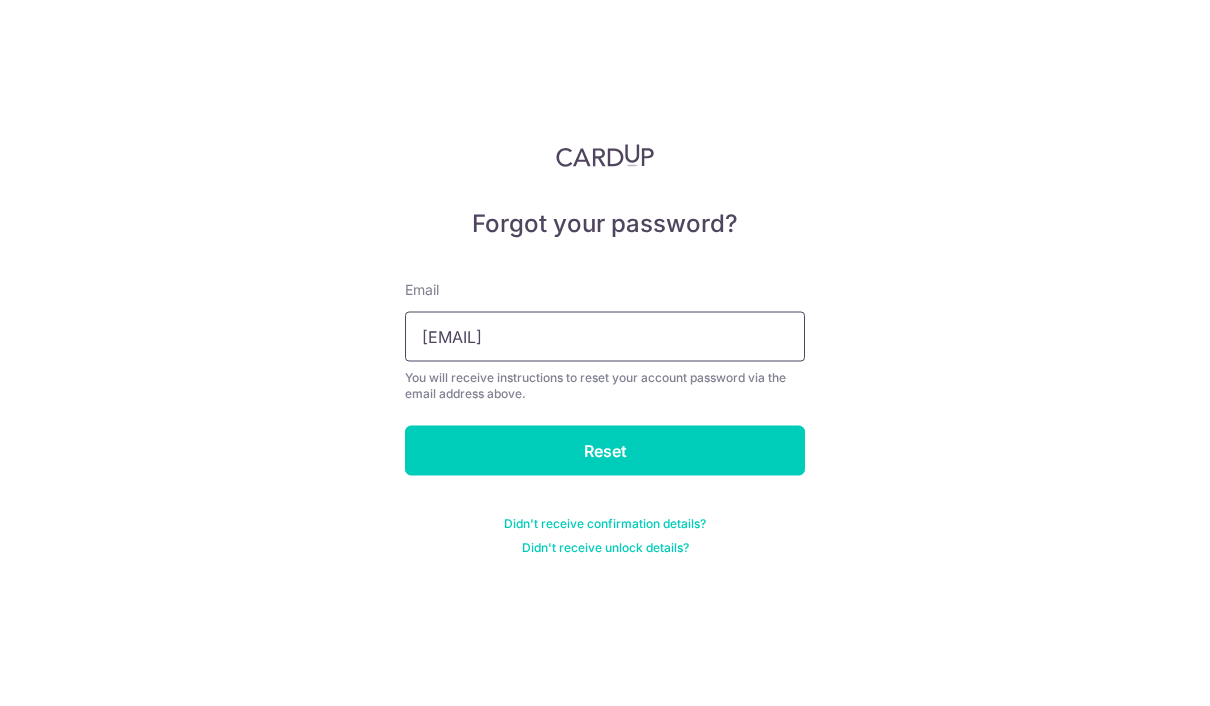 type on "Emilcjy@gmail.com" 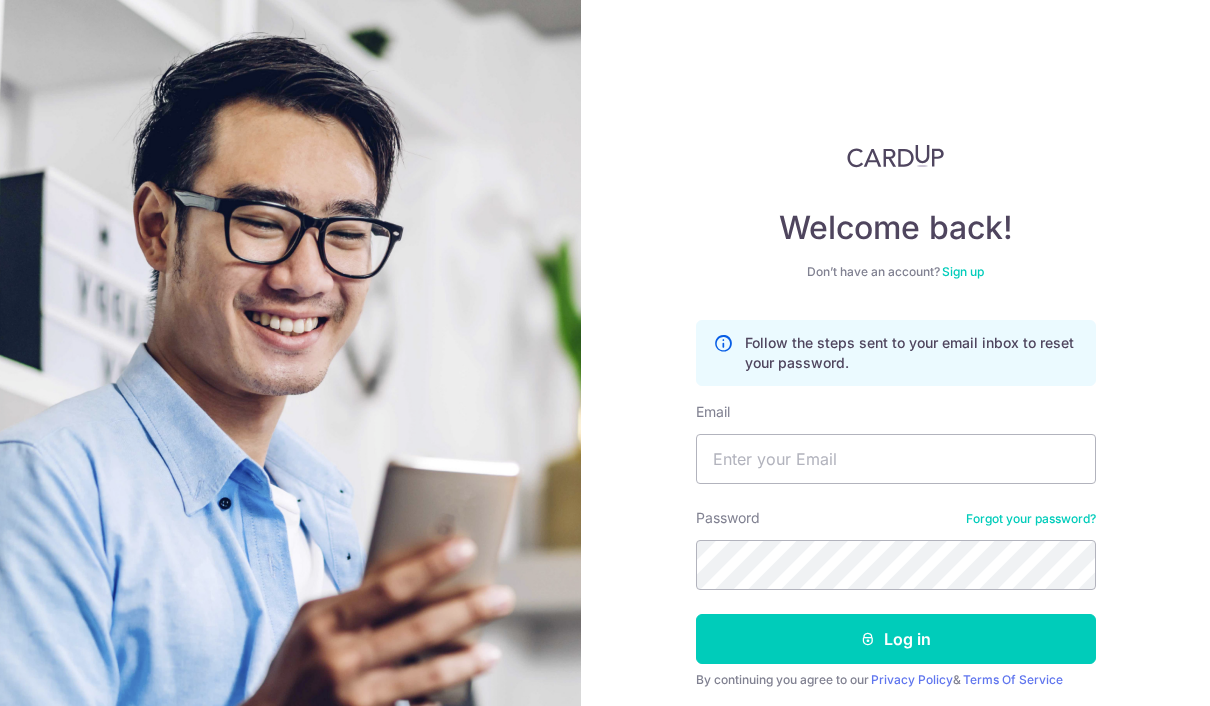 scroll, scrollTop: 0, scrollLeft: 0, axis: both 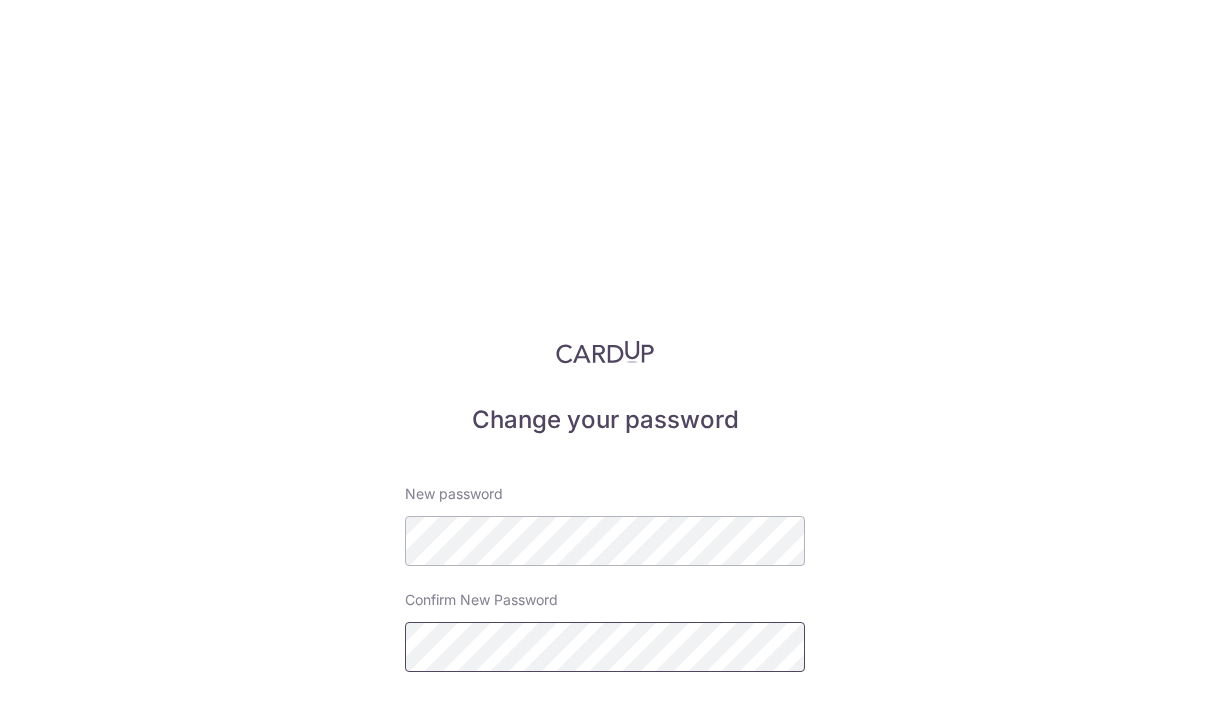 click on "Change password" at bounding box center (605, 748) 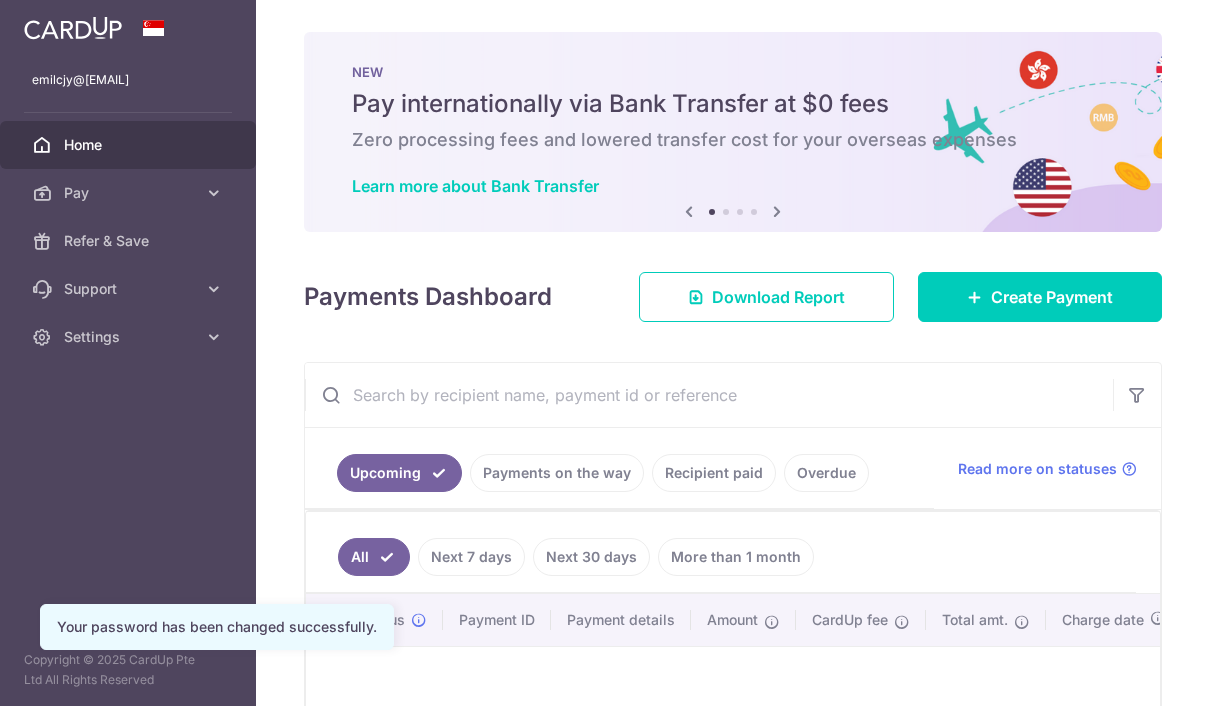 scroll, scrollTop: 0, scrollLeft: 0, axis: both 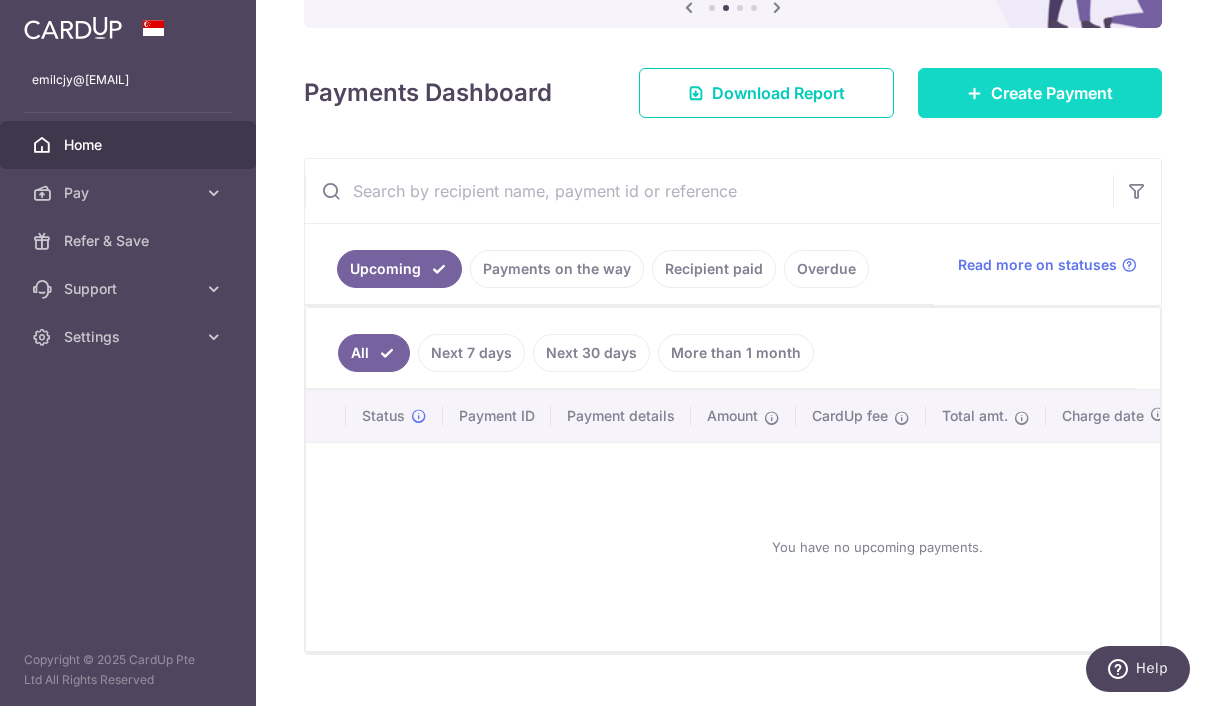 click on "Create Payment" at bounding box center [1040, 93] 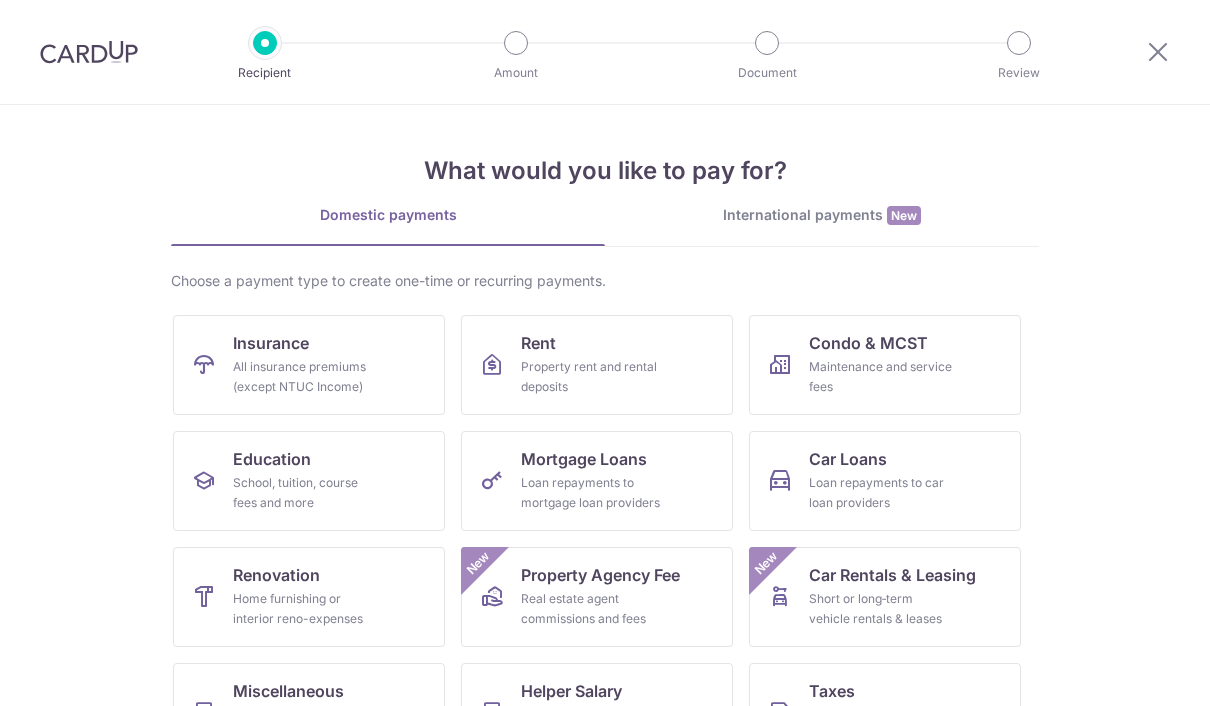 scroll, scrollTop: 0, scrollLeft: 0, axis: both 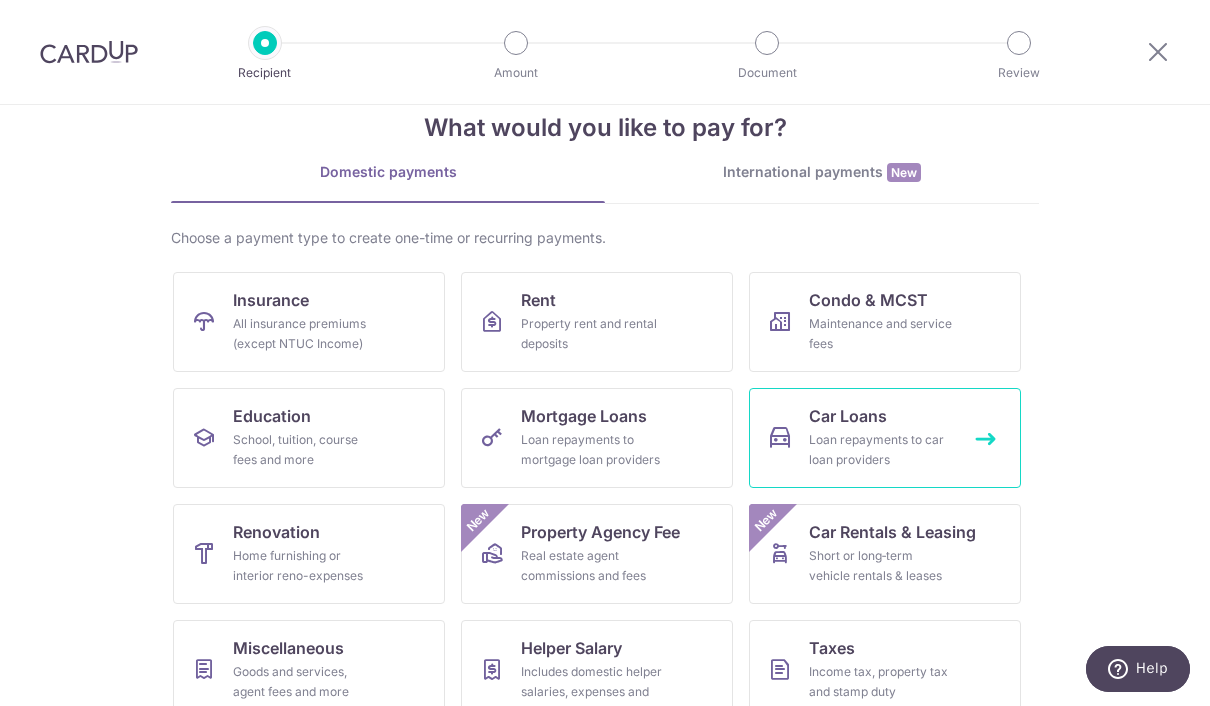 click on "Car Loans Loan repayments to car loan providers" at bounding box center [885, 438] 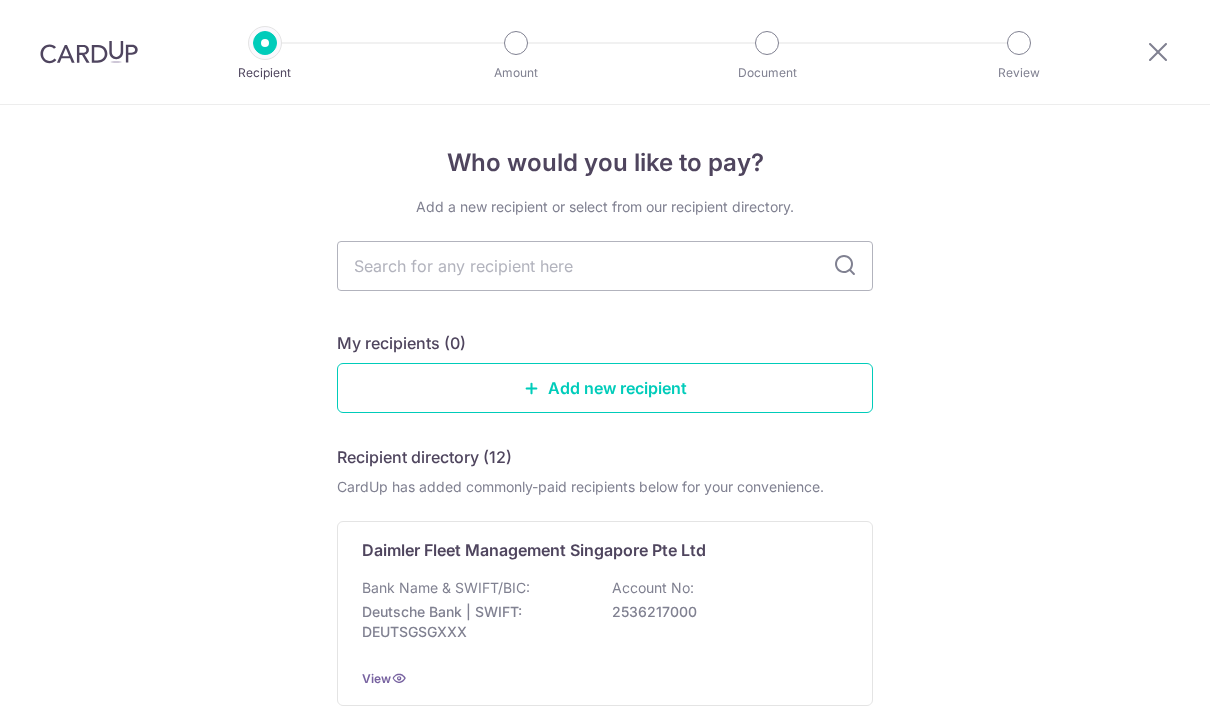 scroll, scrollTop: 0, scrollLeft: 0, axis: both 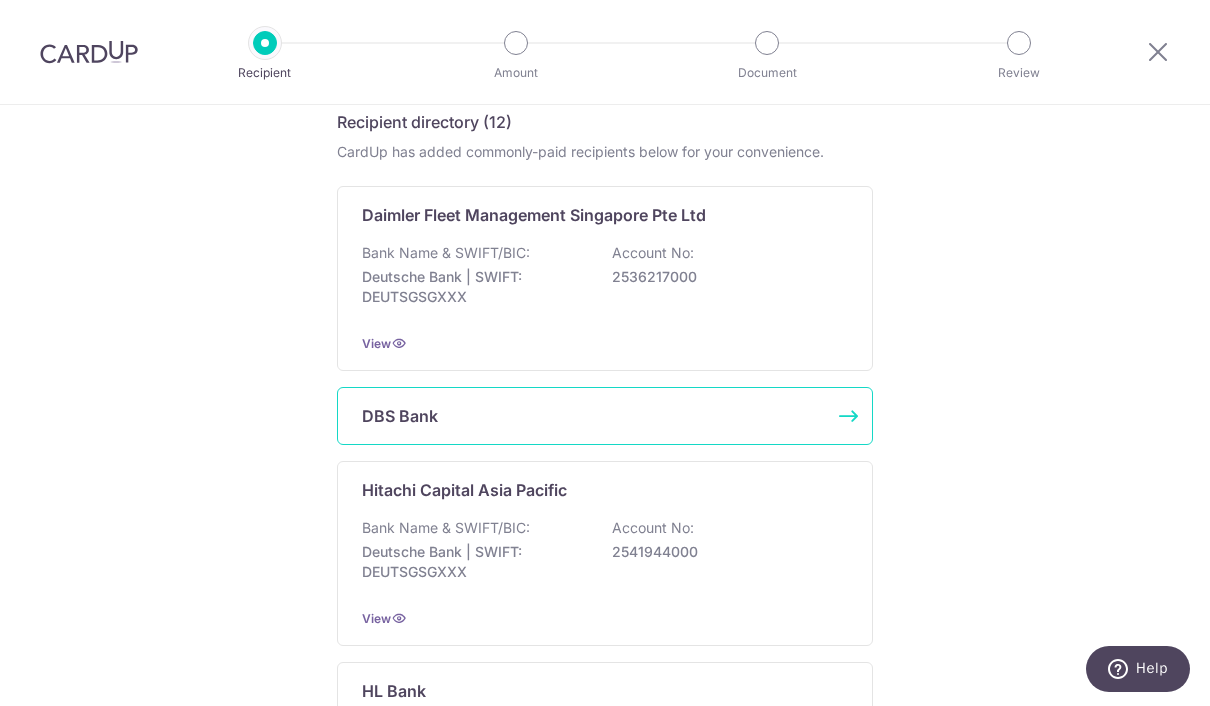 click on "DBS Bank" at bounding box center [605, 416] 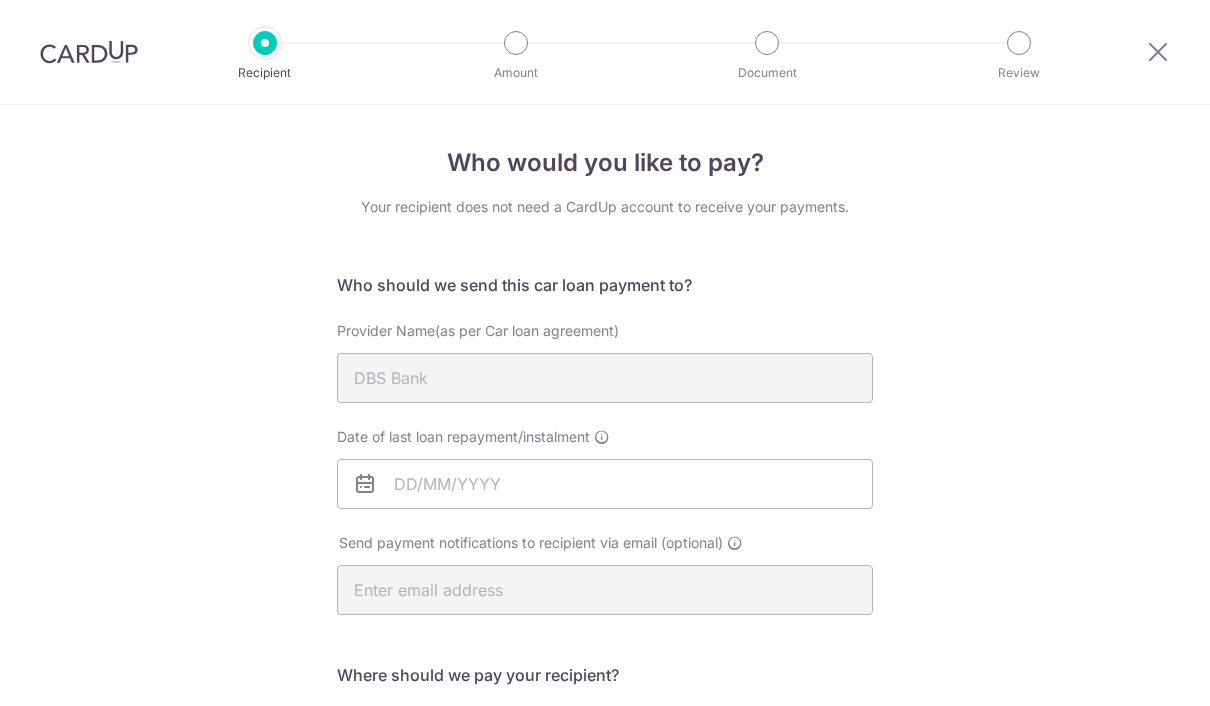 scroll, scrollTop: 0, scrollLeft: 0, axis: both 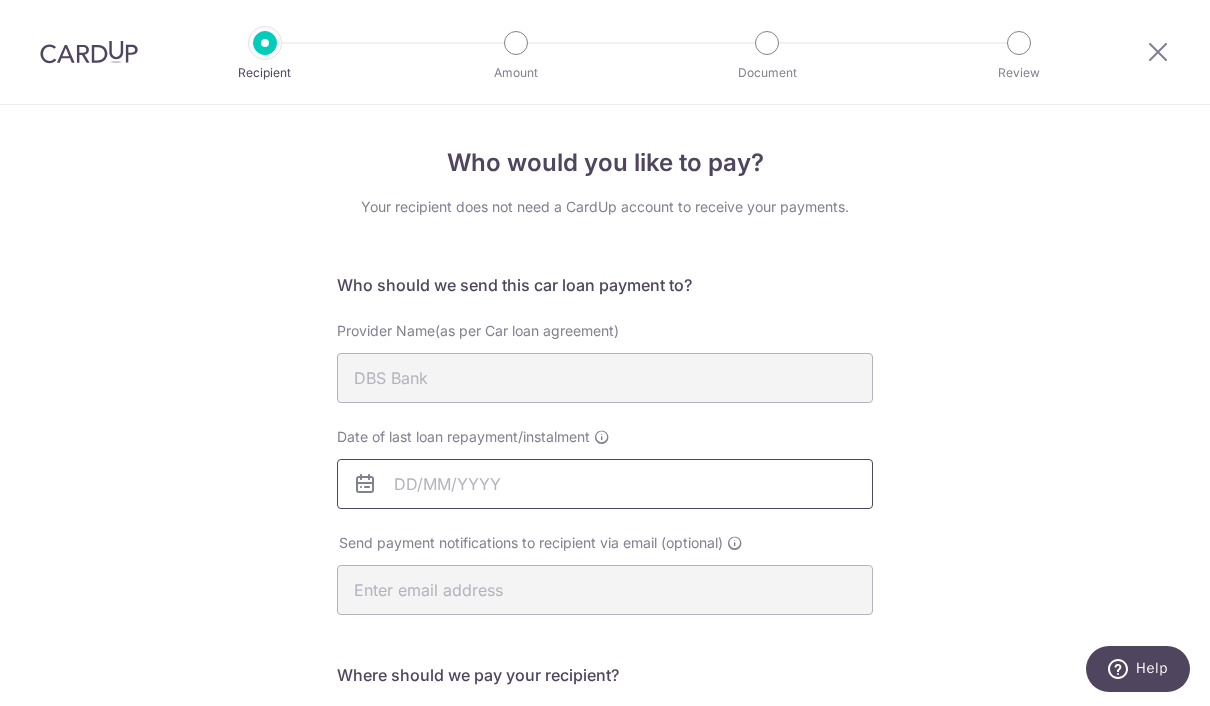 click on "Date of last loan repayment/instalment" at bounding box center (605, 484) 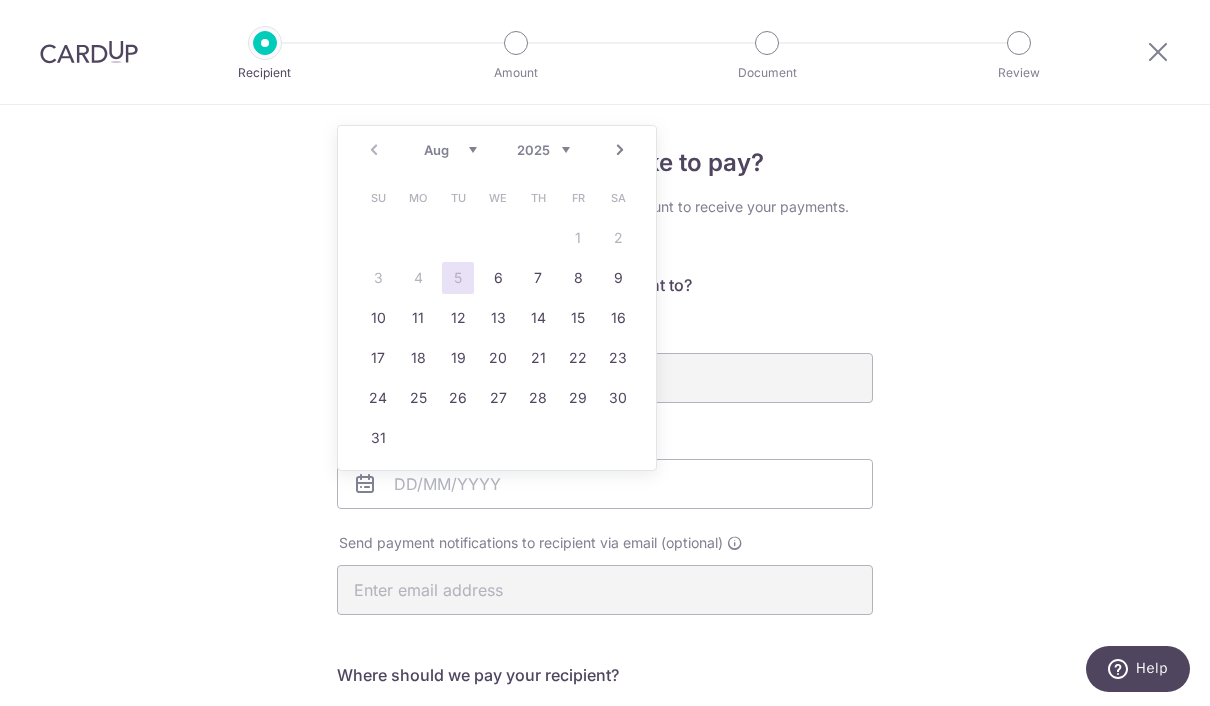 click on "Prev Next Aug Sep Oct Nov Dec 2025 2026 2027 2028 2029 2030 2031 2032 2033 2034 2035" at bounding box center [497, 150] 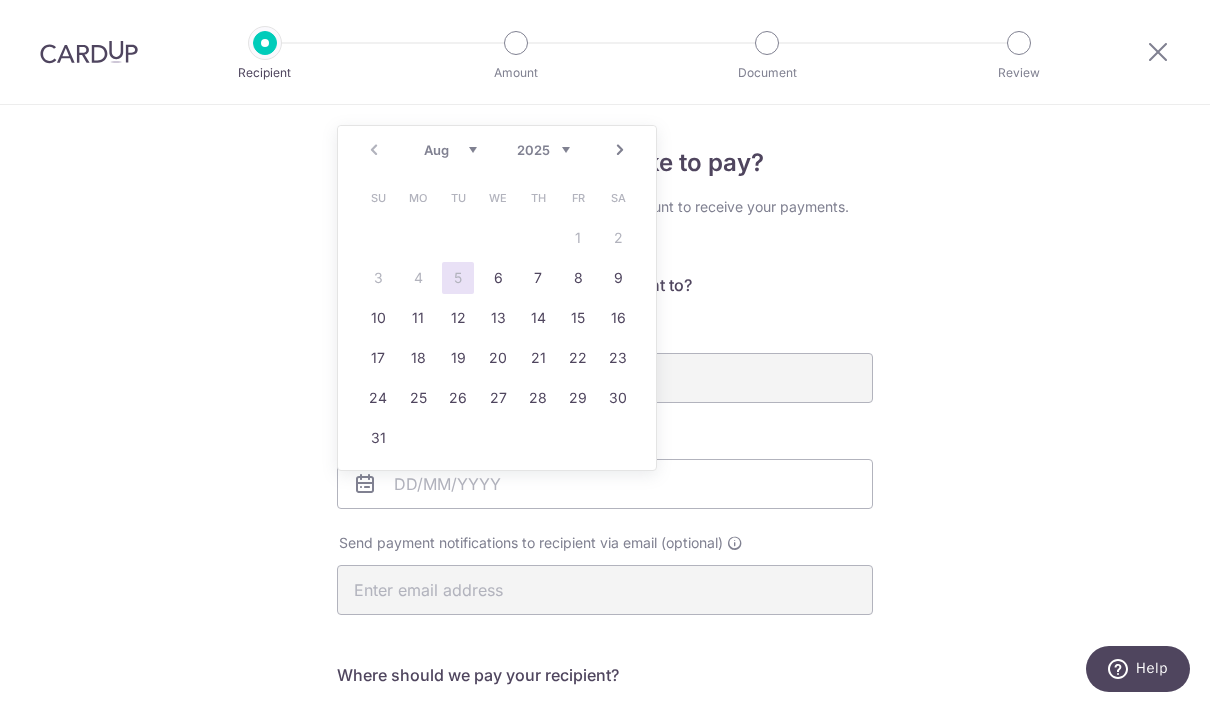 click on "Who would you like to pay?
Your recipient does not need a CardUp account to receive your payments.
Who should we send this car loan payment to?
Provider Name(as per Car loan agreement)
DBS Bank
Date of last loan repayment/instalment
Send payment notifications to recipient via email (optional)
Translation missing: en.no key
URL" at bounding box center (605, 654) 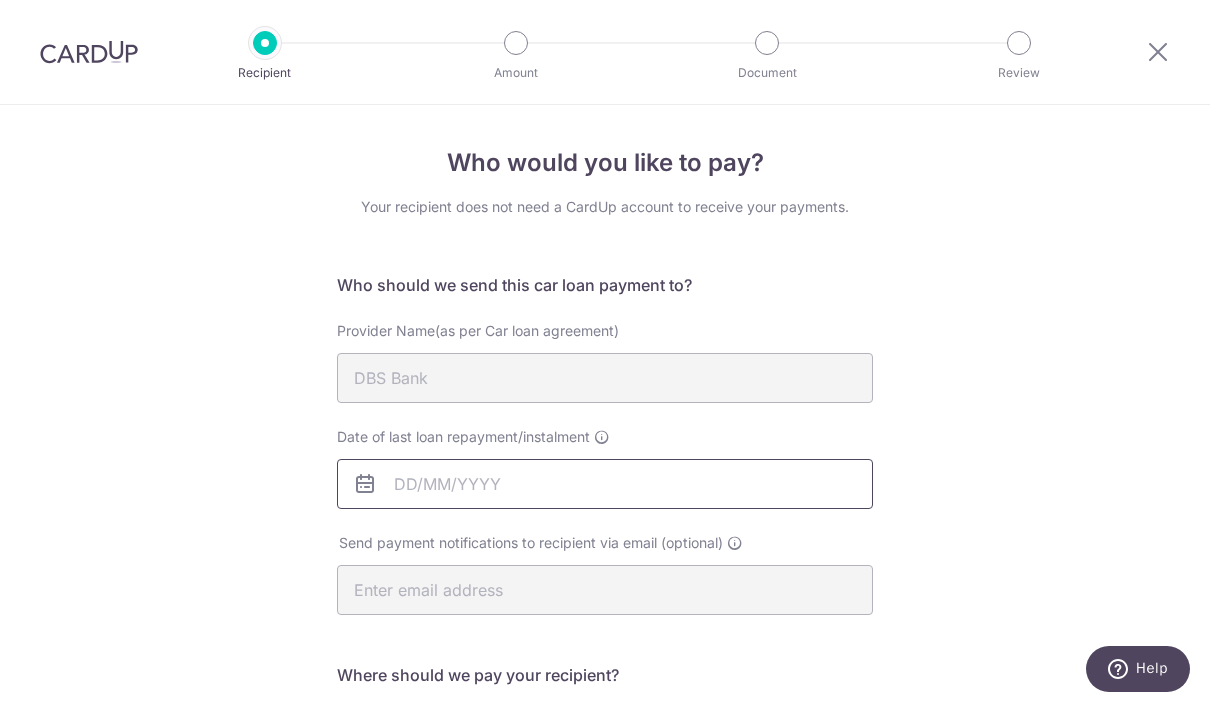 click on "Date of last loan repayment/instalment" at bounding box center [605, 484] 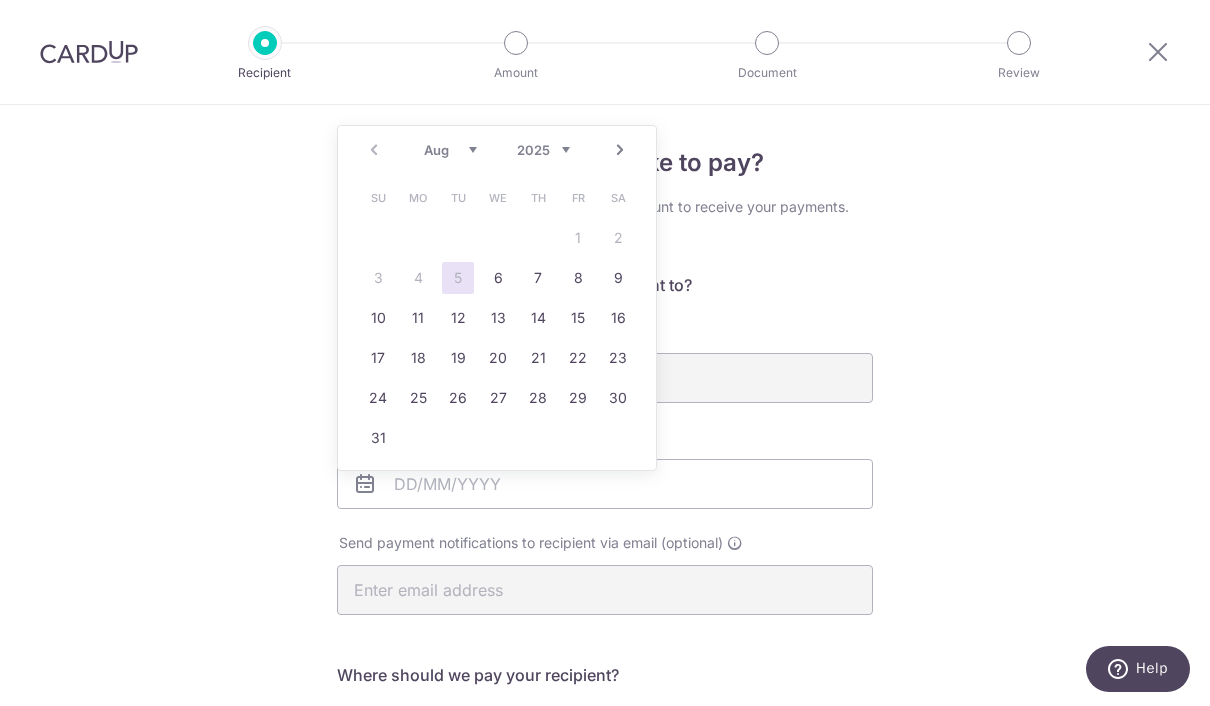 click on "2025 2026 2027 2028 2029 2030 2031 2032 2033 2034 2035" at bounding box center (543, 150) 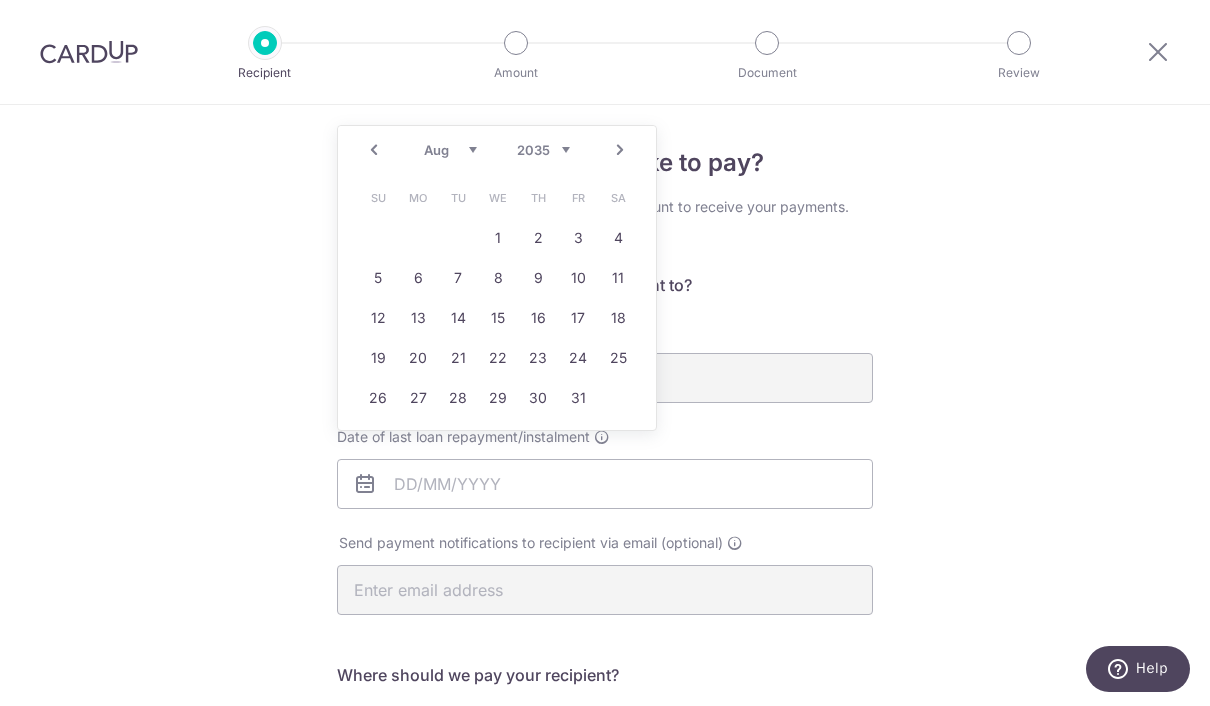 click on "Jan Feb Mar Apr May Jun Jul Aug Sep Oct Nov Dec" at bounding box center [450, 150] 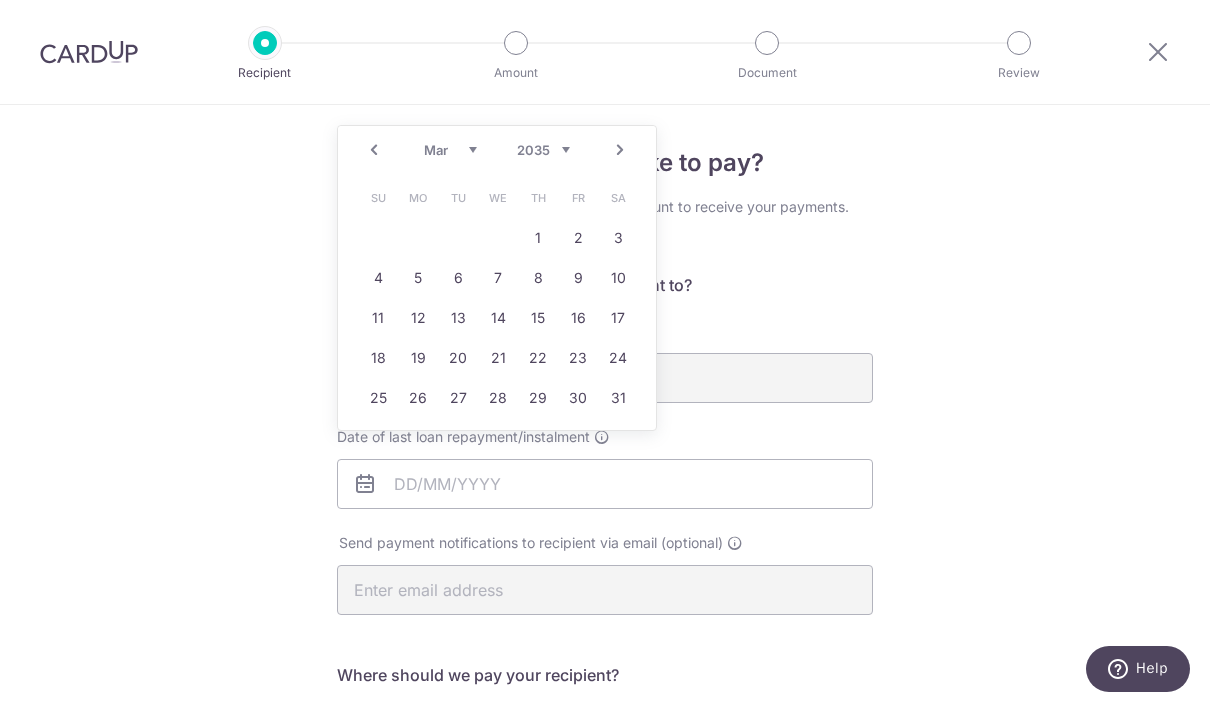 click on "28" at bounding box center [498, 398] 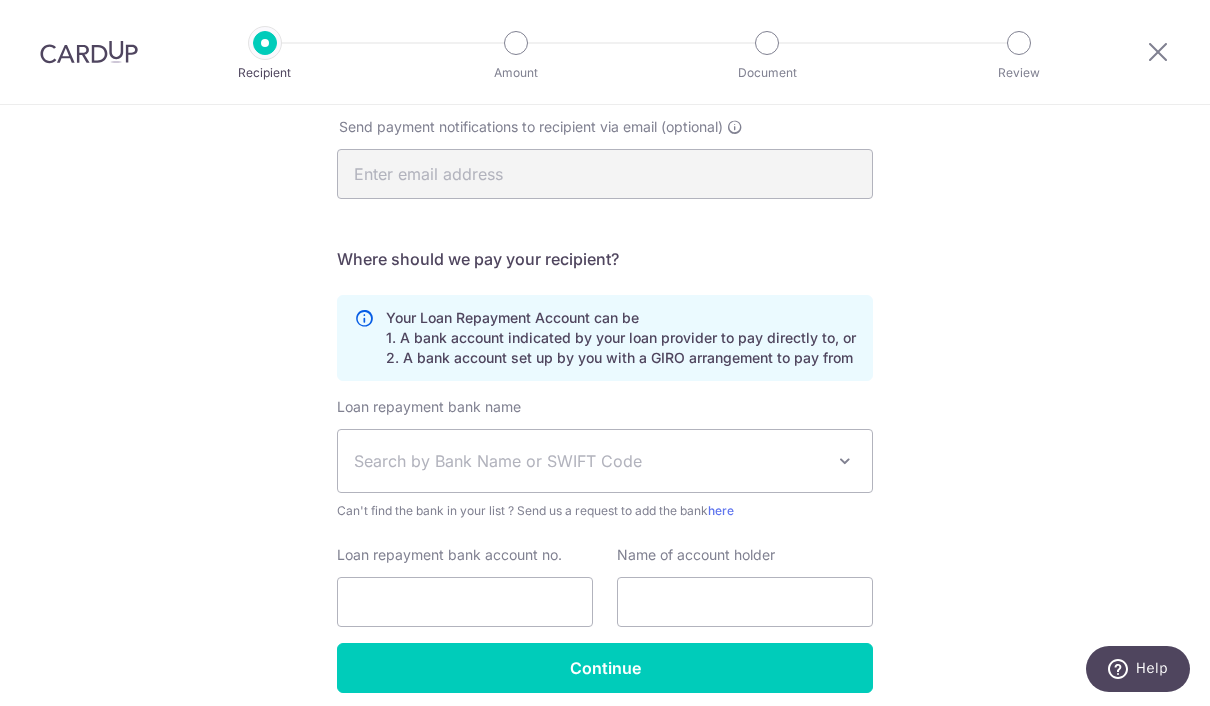 scroll, scrollTop: 417, scrollLeft: 0, axis: vertical 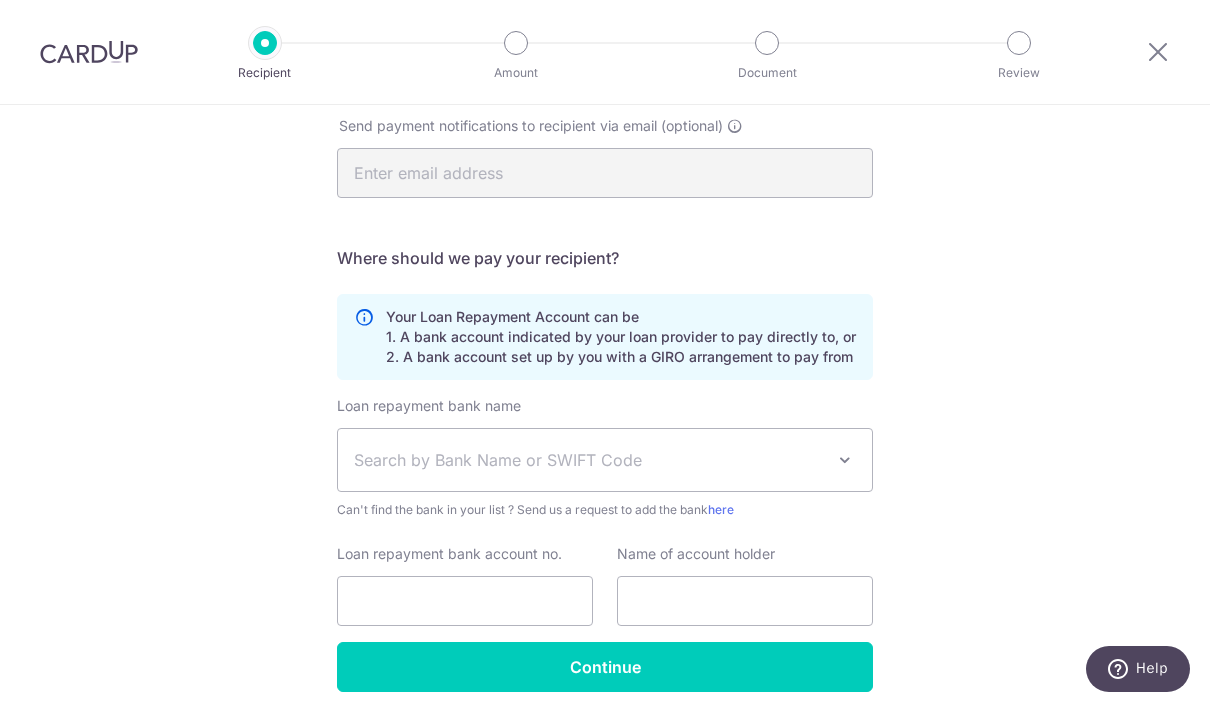click on "Search by Bank Name or SWIFT Code" at bounding box center [605, 460] 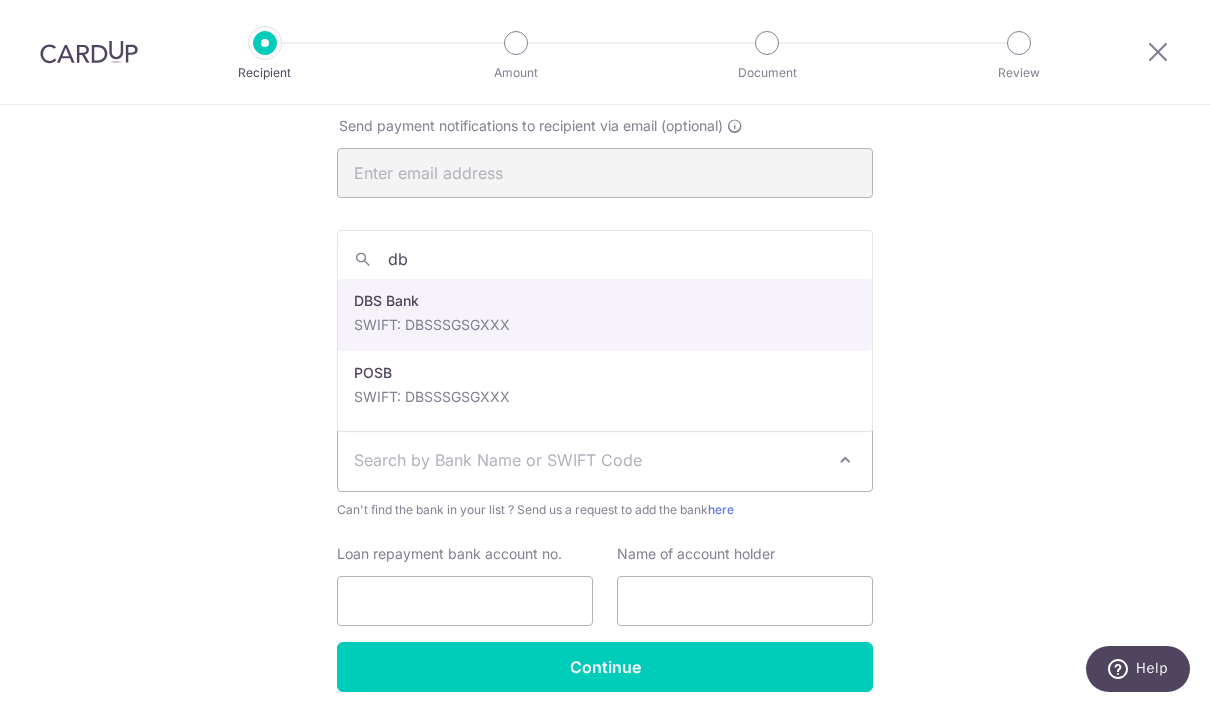 type on "dbs" 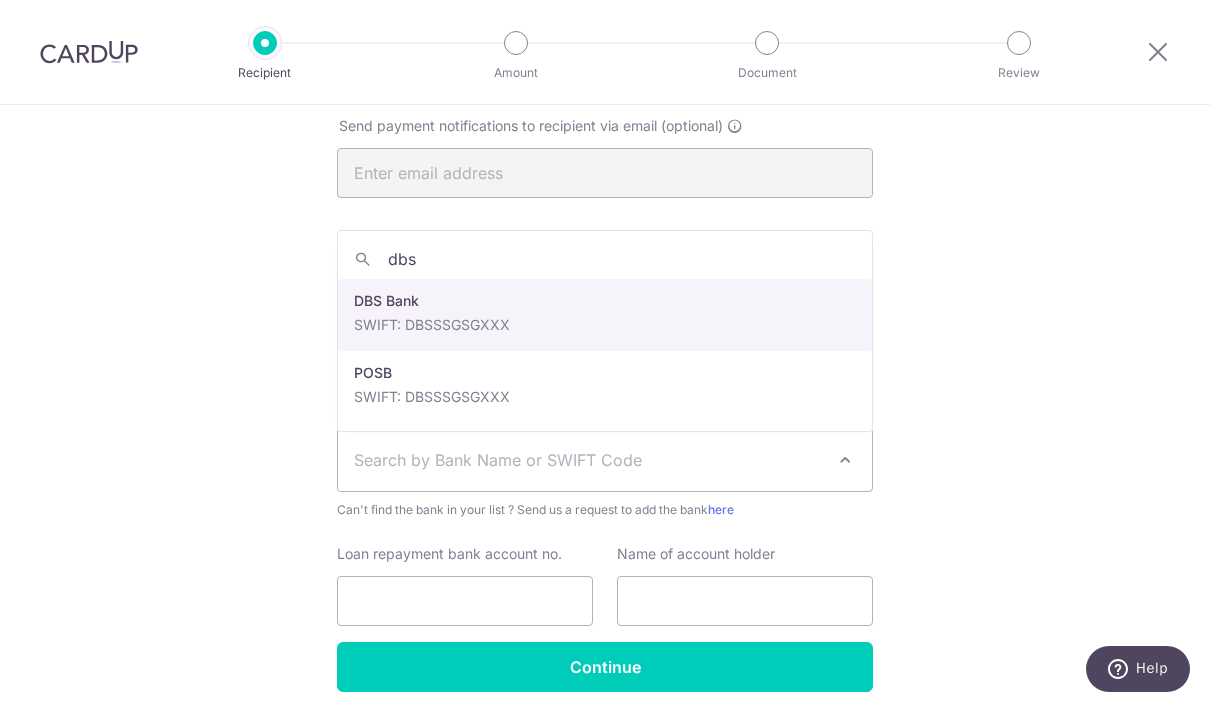 select on "6" 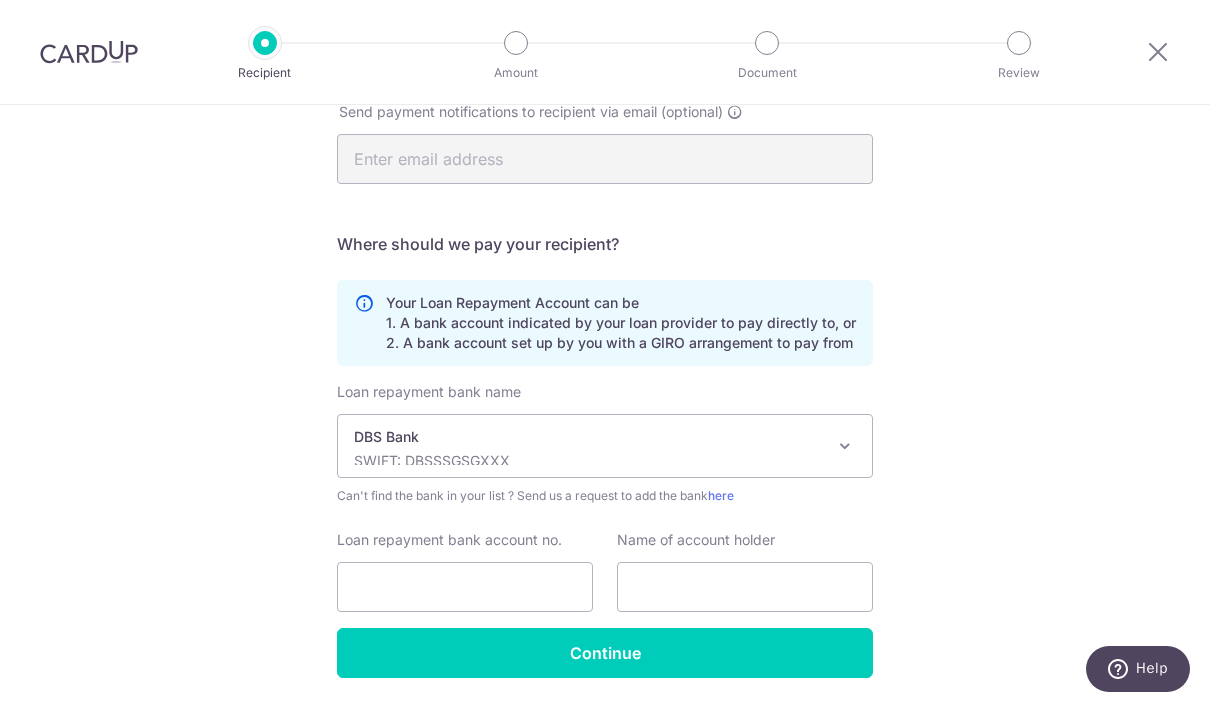 scroll, scrollTop: 430, scrollLeft: 0, axis: vertical 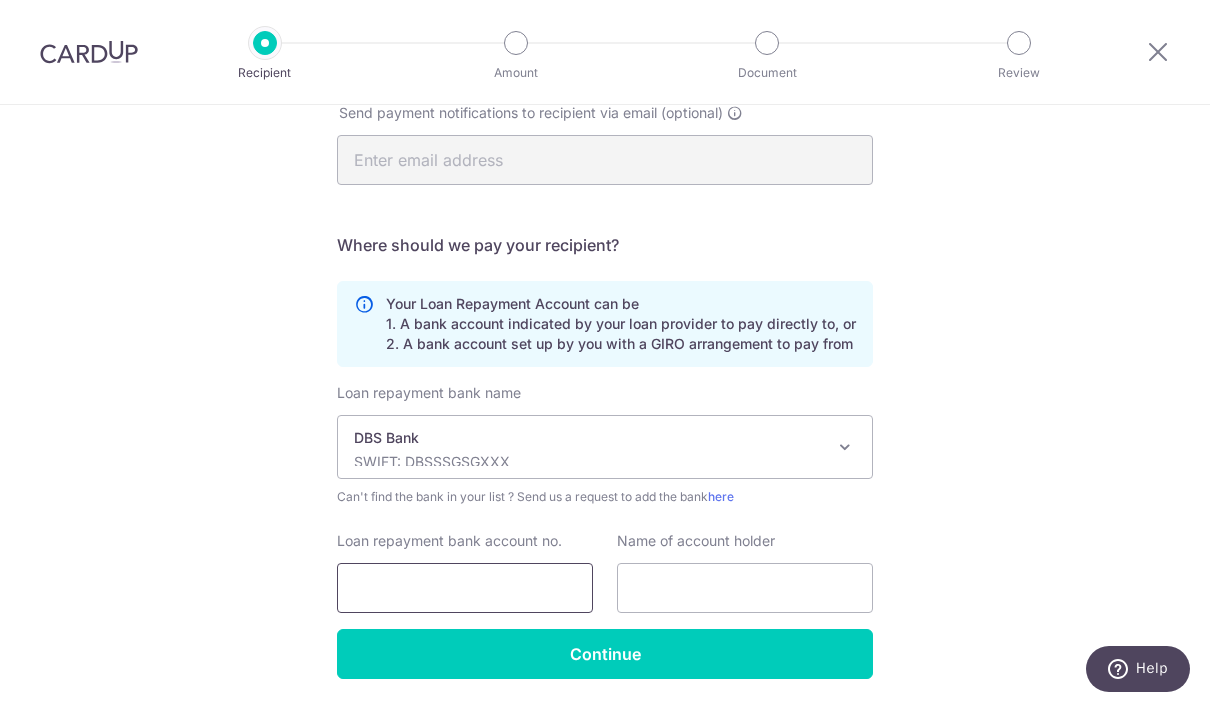 click on "Loan repayment bank account no." at bounding box center [465, 588] 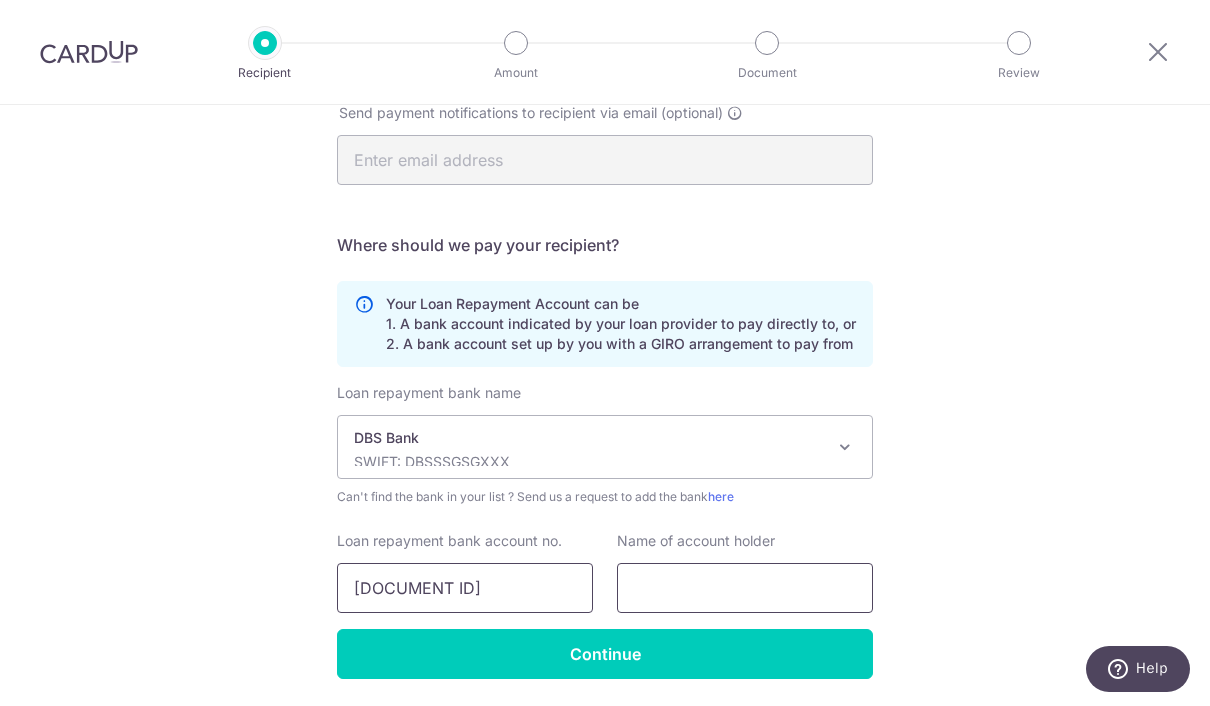 type on "[PASSPORT]" 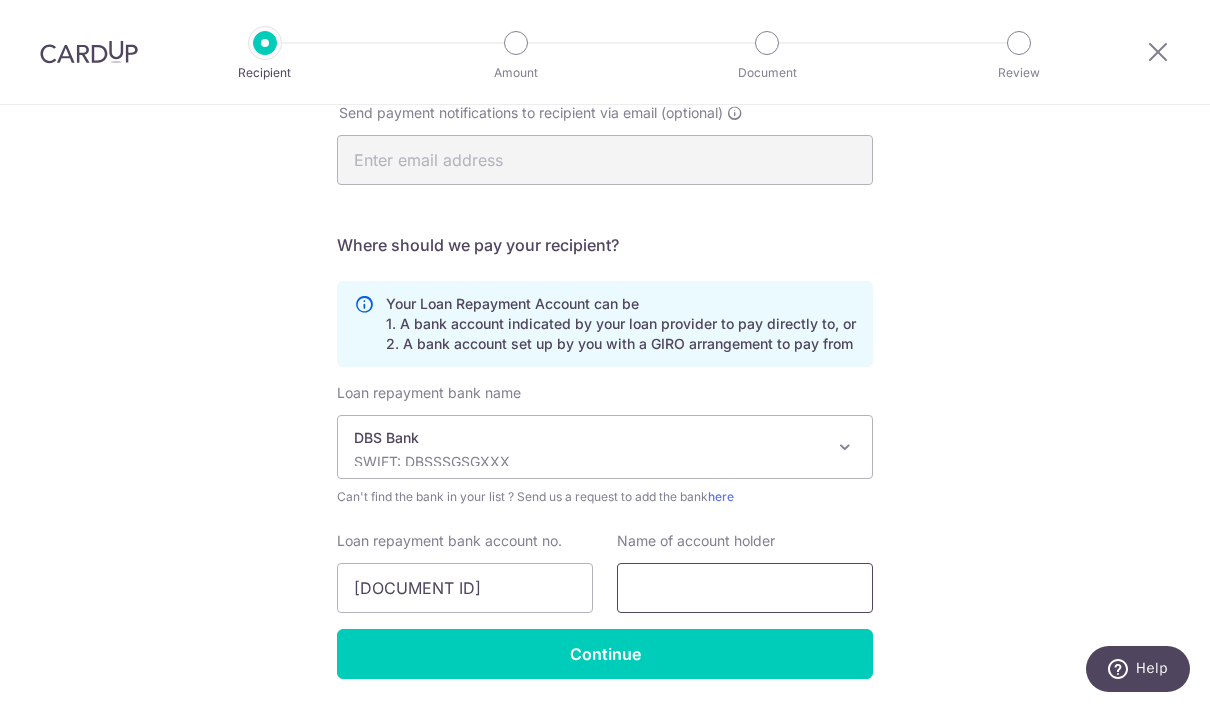 click at bounding box center (745, 588) 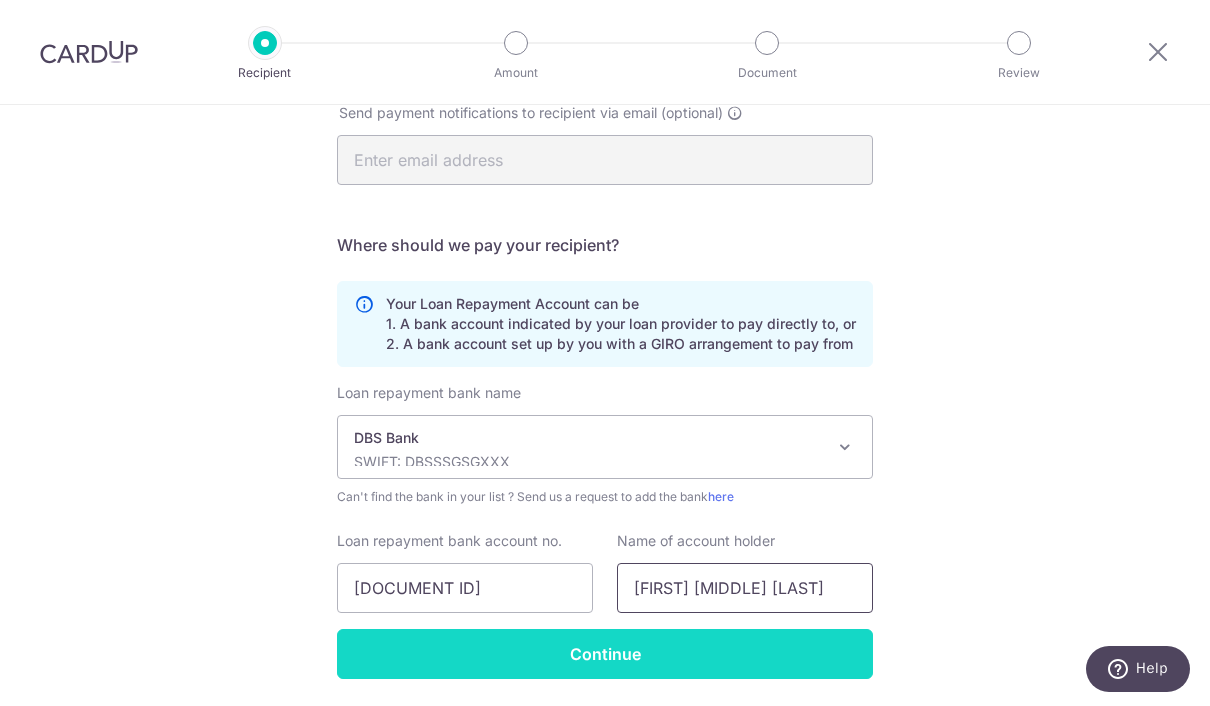 type on "[FIRST] [MIDDLE] [LAST]" 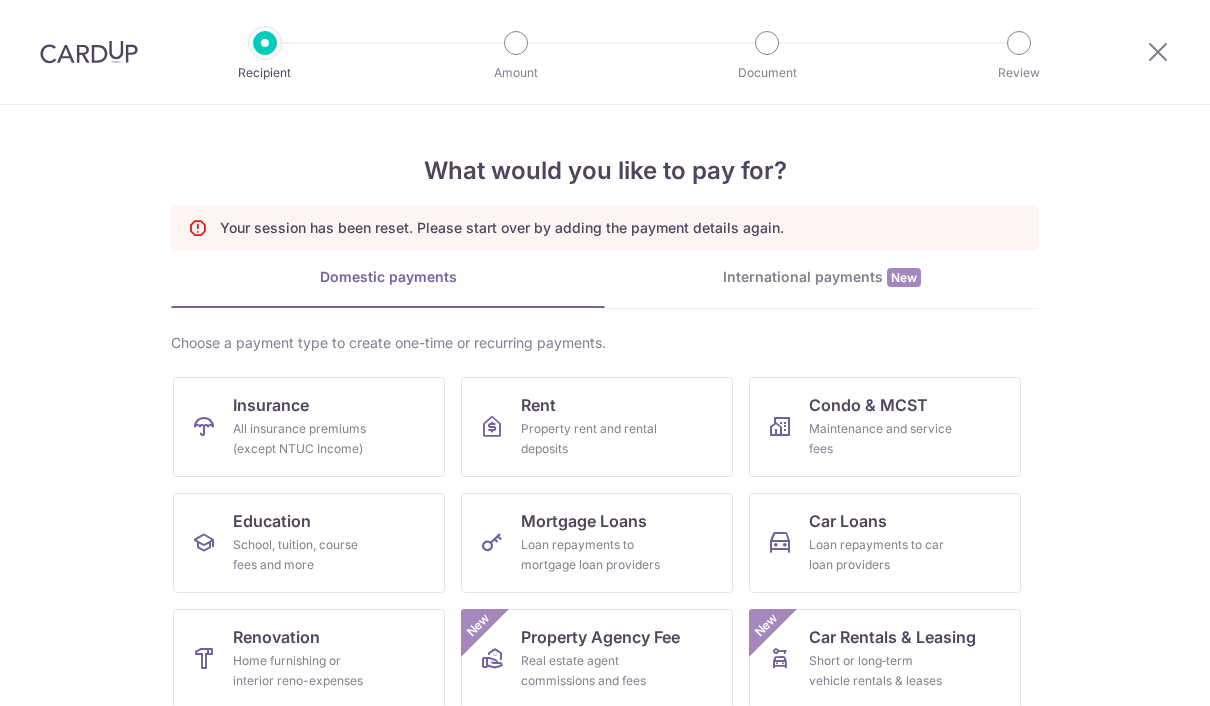 scroll, scrollTop: 0, scrollLeft: 0, axis: both 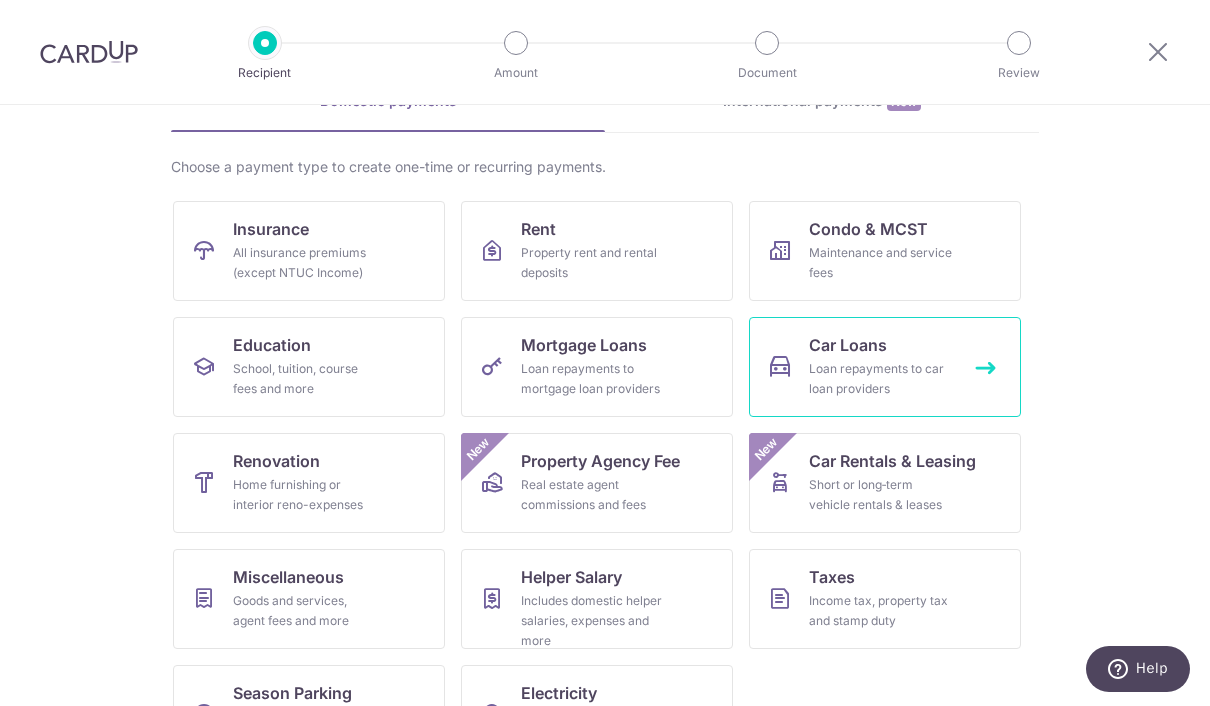 click on "Car Loans Loan repayments to car loan providers" at bounding box center (885, 367) 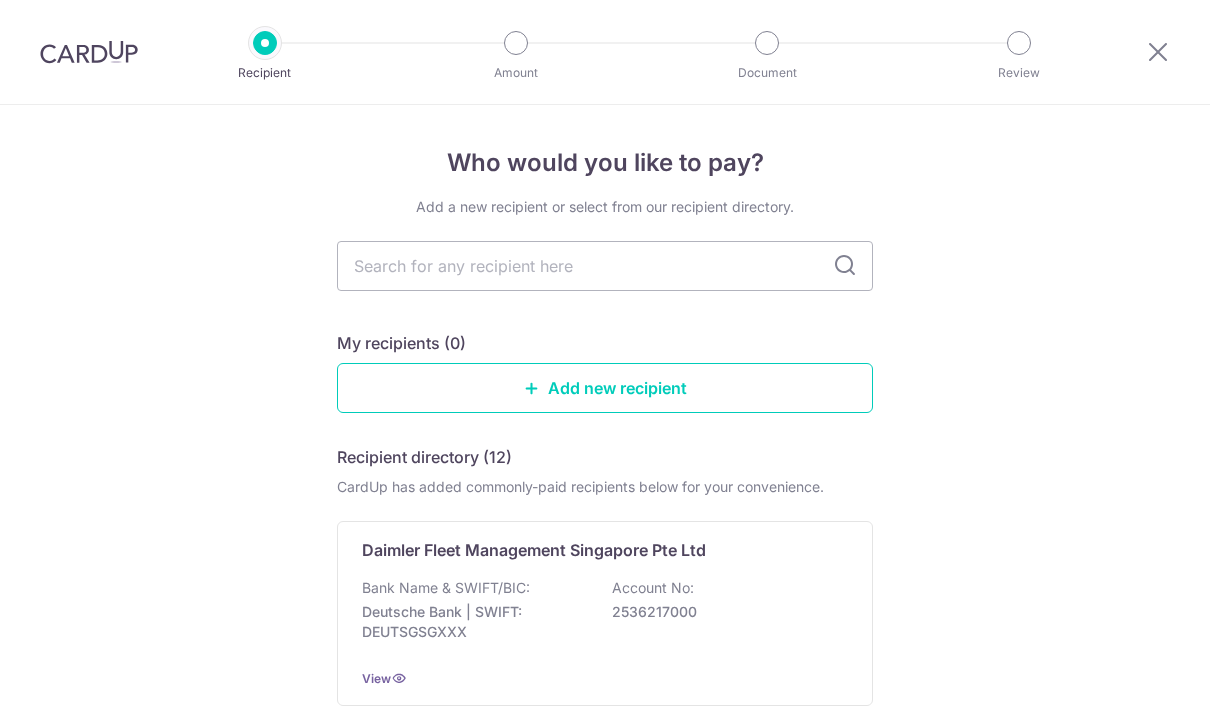 scroll, scrollTop: 0, scrollLeft: 0, axis: both 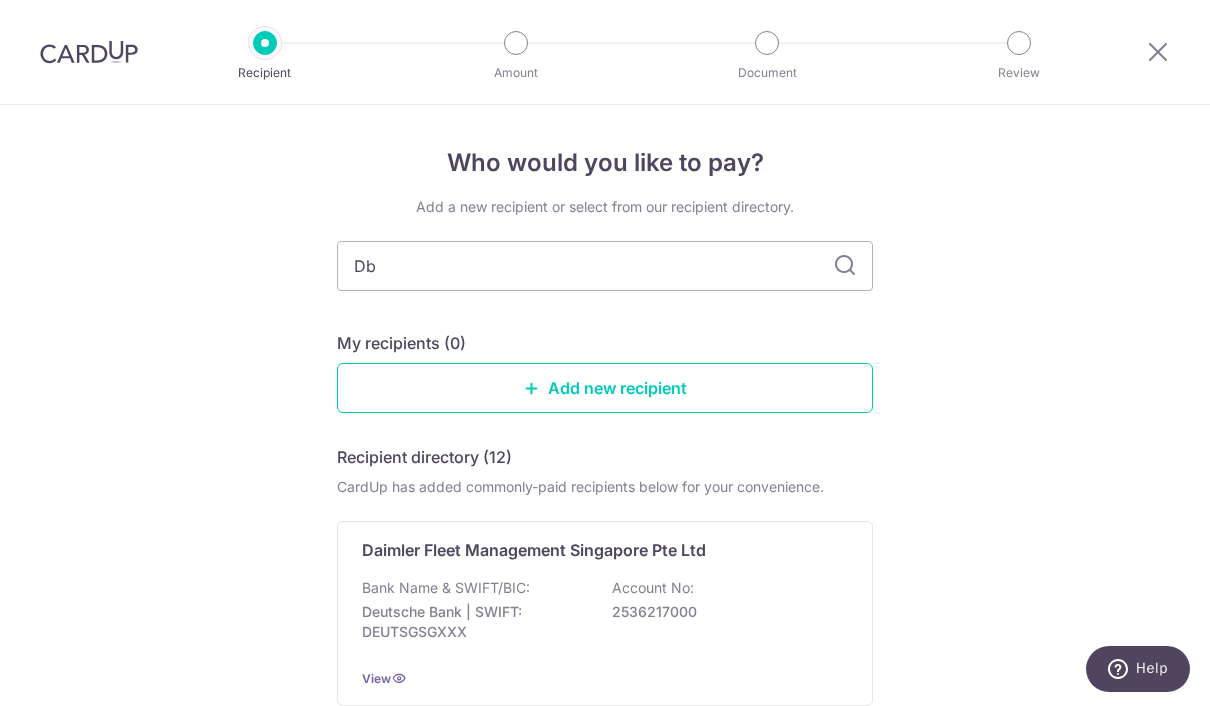 type on "Dbs" 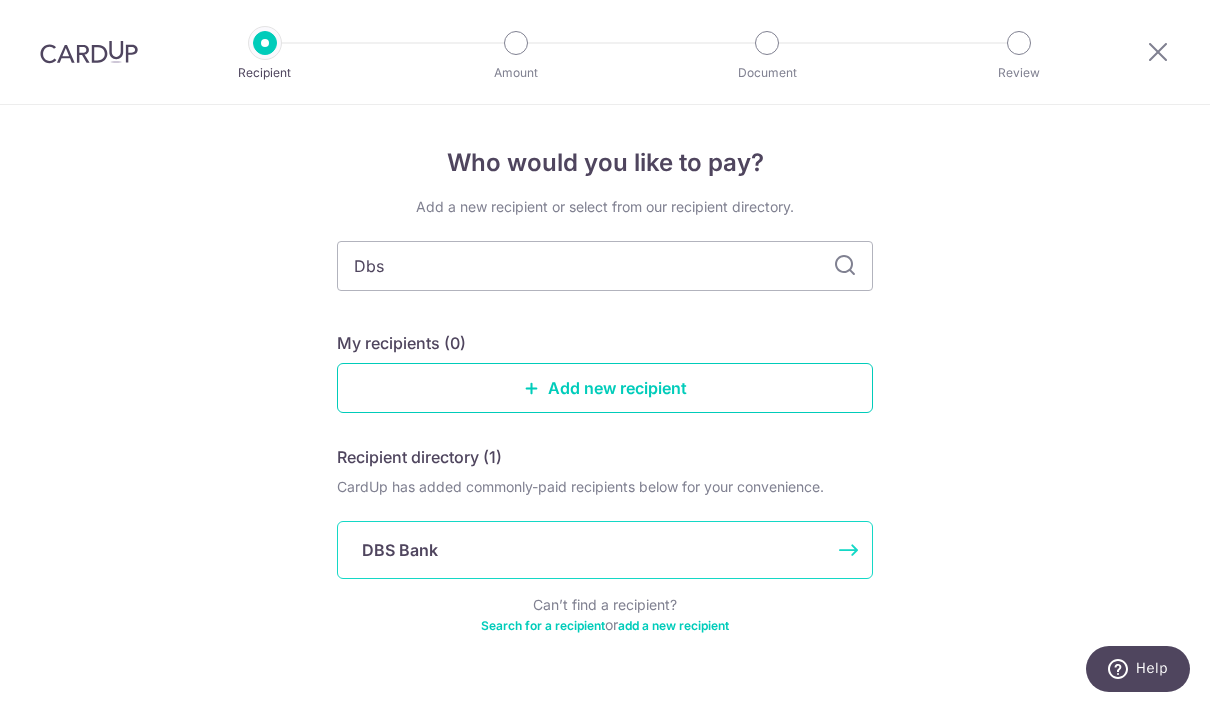click on "DBS Bank" at bounding box center (605, 550) 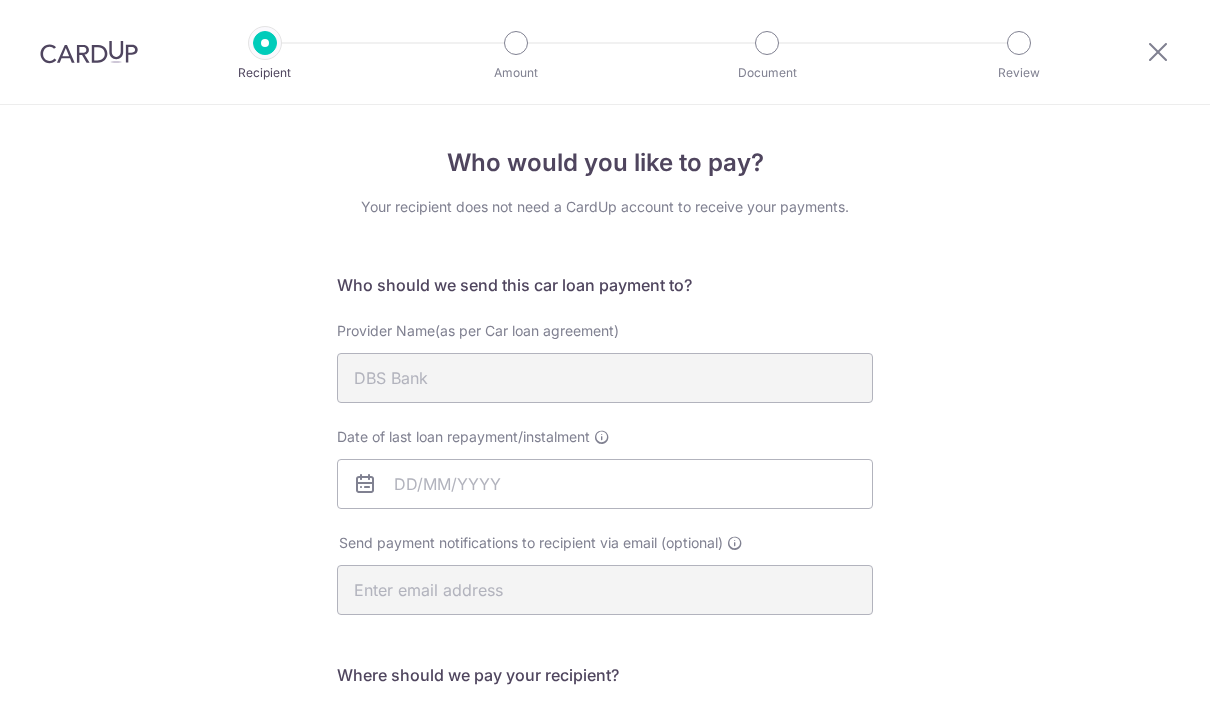 scroll, scrollTop: 0, scrollLeft: 0, axis: both 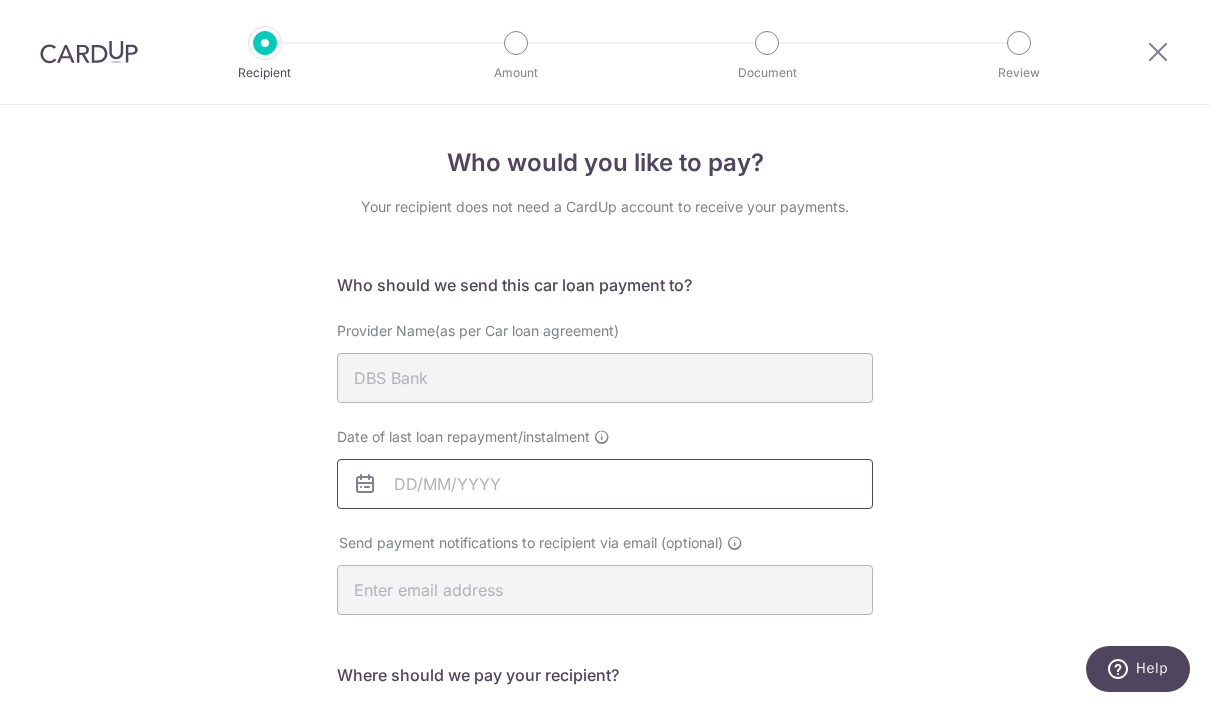 click on "Date of last loan repayment/instalment" at bounding box center (605, 484) 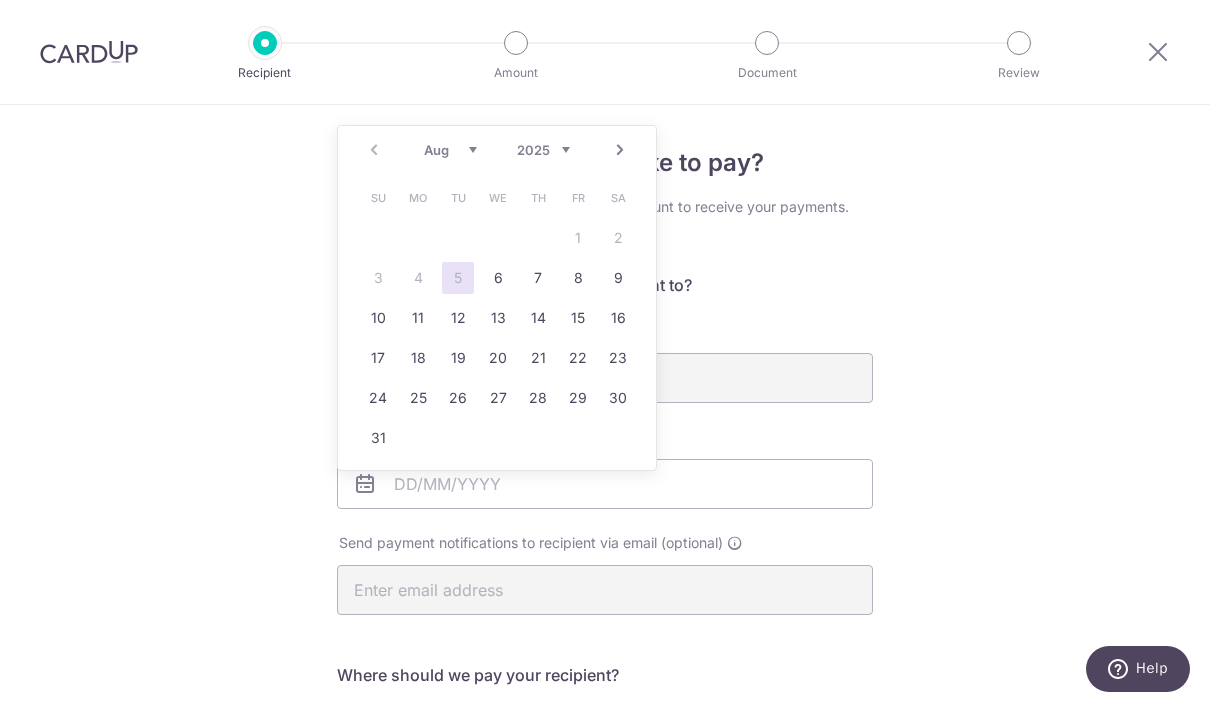 click on "2025 2026 2027 2028 2029 2030 2031 2032 2033 2034 2035" at bounding box center [543, 150] 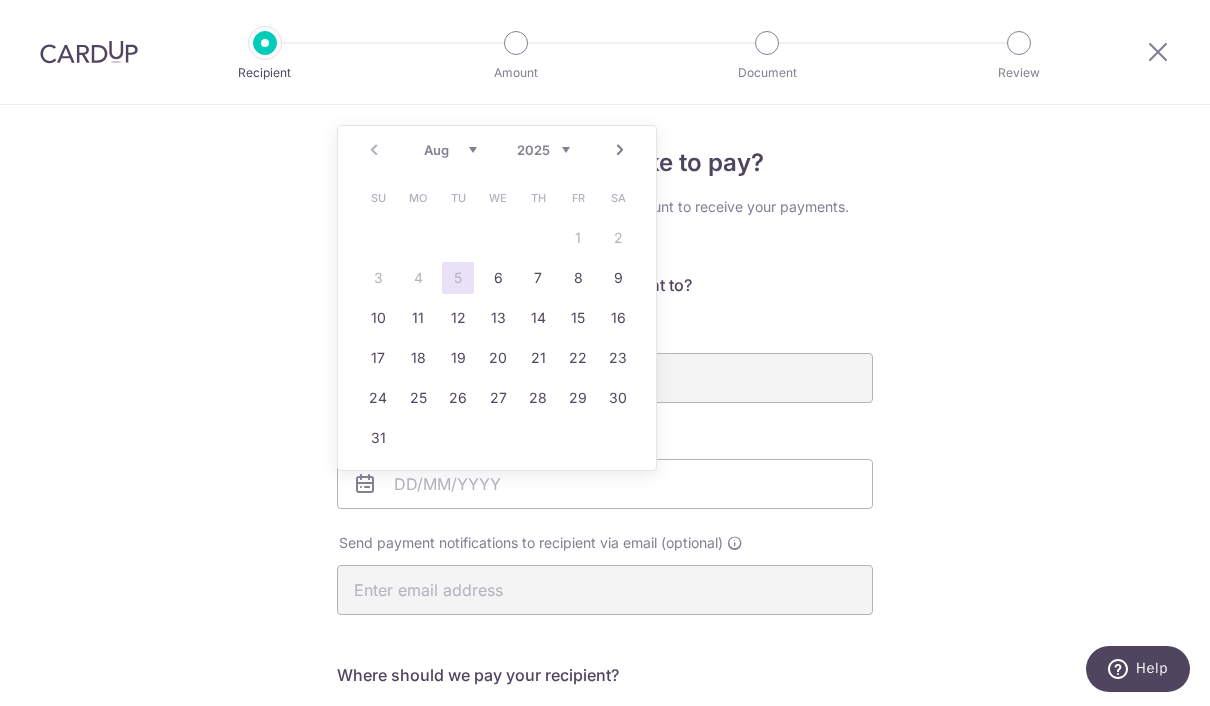 click on "2025 2026 2027 2028 2029 2030 2031 2032 2033 2034 2035" at bounding box center [543, 150] 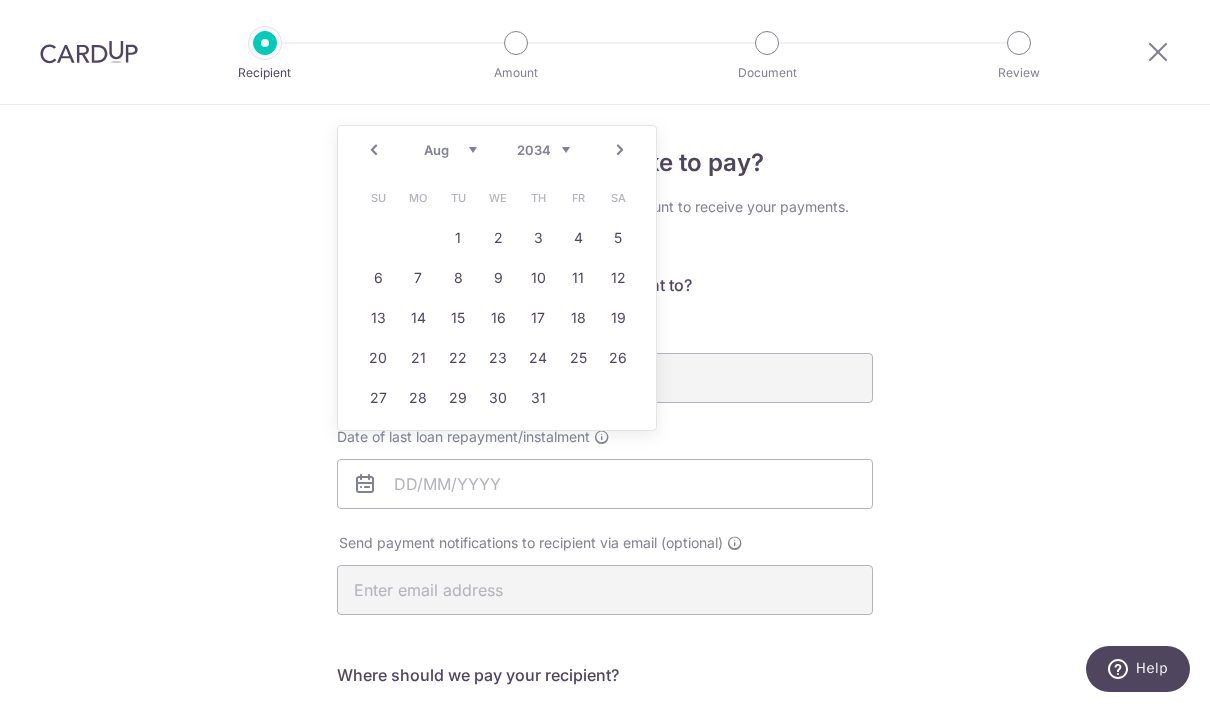 click on "[YEAR] [YEAR] [YEAR] [YEAR] [YEAR] [YEAR] [YEAR] [YEAR] [YEAR] [YEAR] [YEAR] [YEAR] [YEAR] [YEAR] [YEAR] [YEAR] [YEAR] [YEAR] [YEAR] [YEAR]" at bounding box center [543, 150] 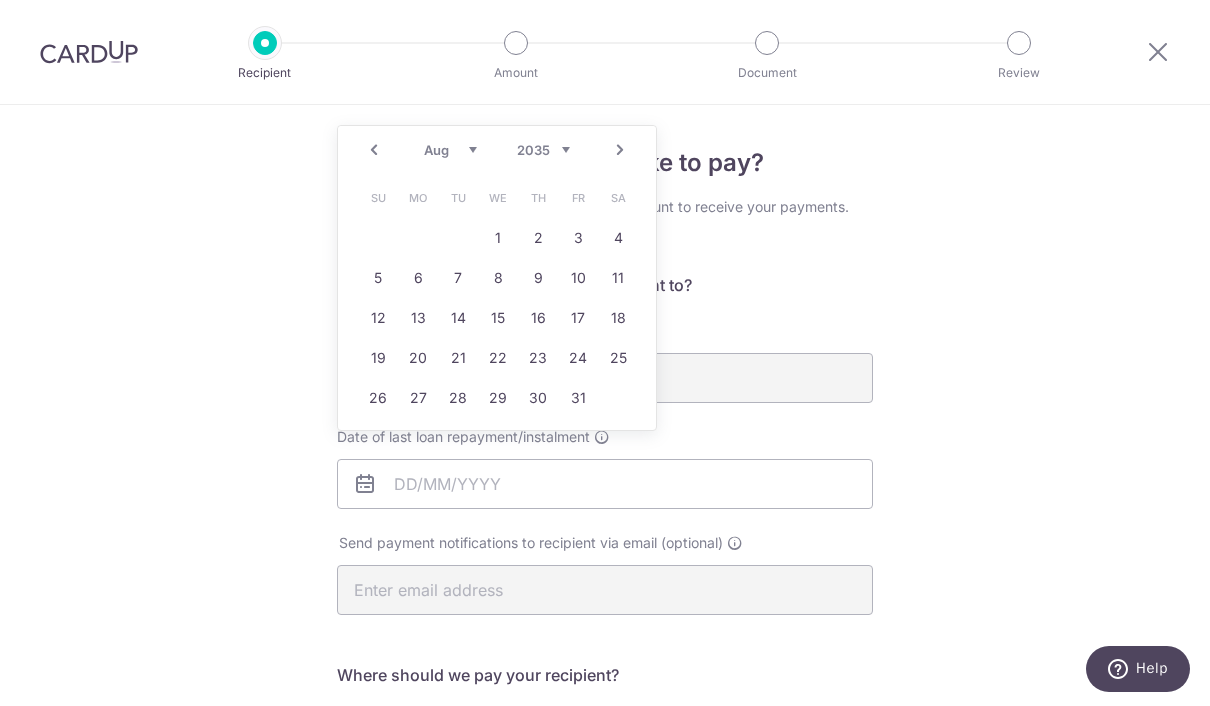 click on "Jan Feb Mar Apr May Jun Jul Aug Sep Oct Nov Dec" at bounding box center [450, 150] 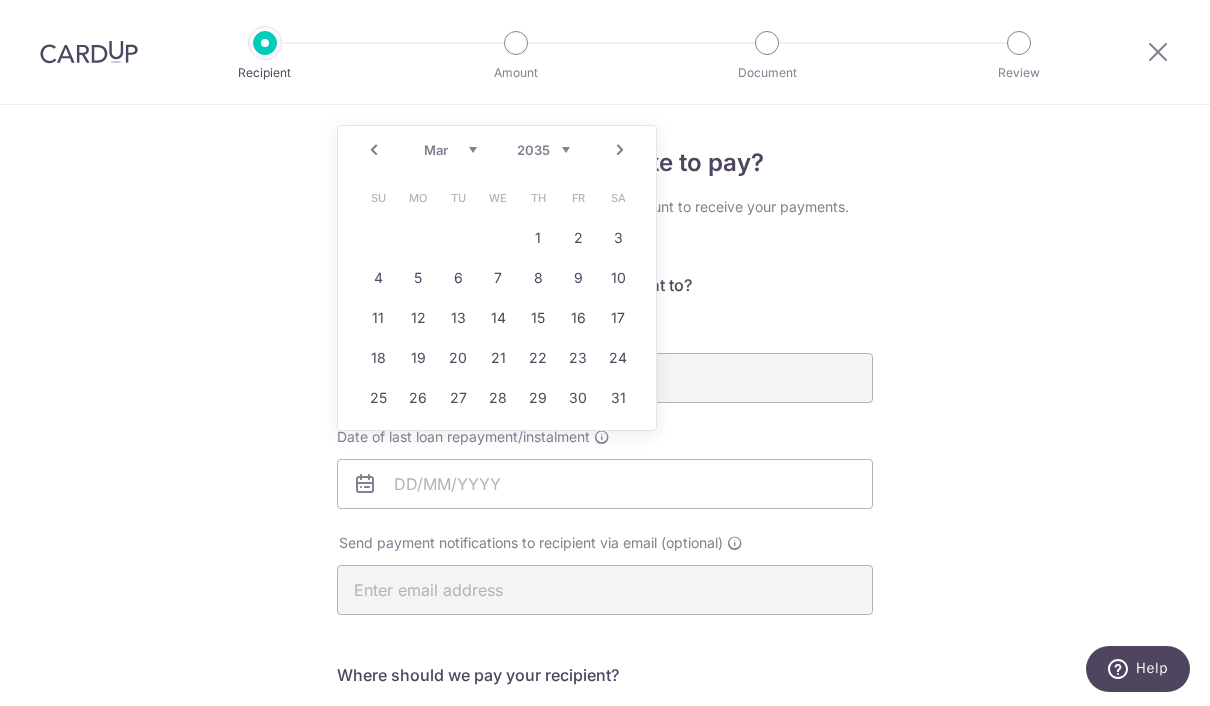 click on "28" at bounding box center (498, 398) 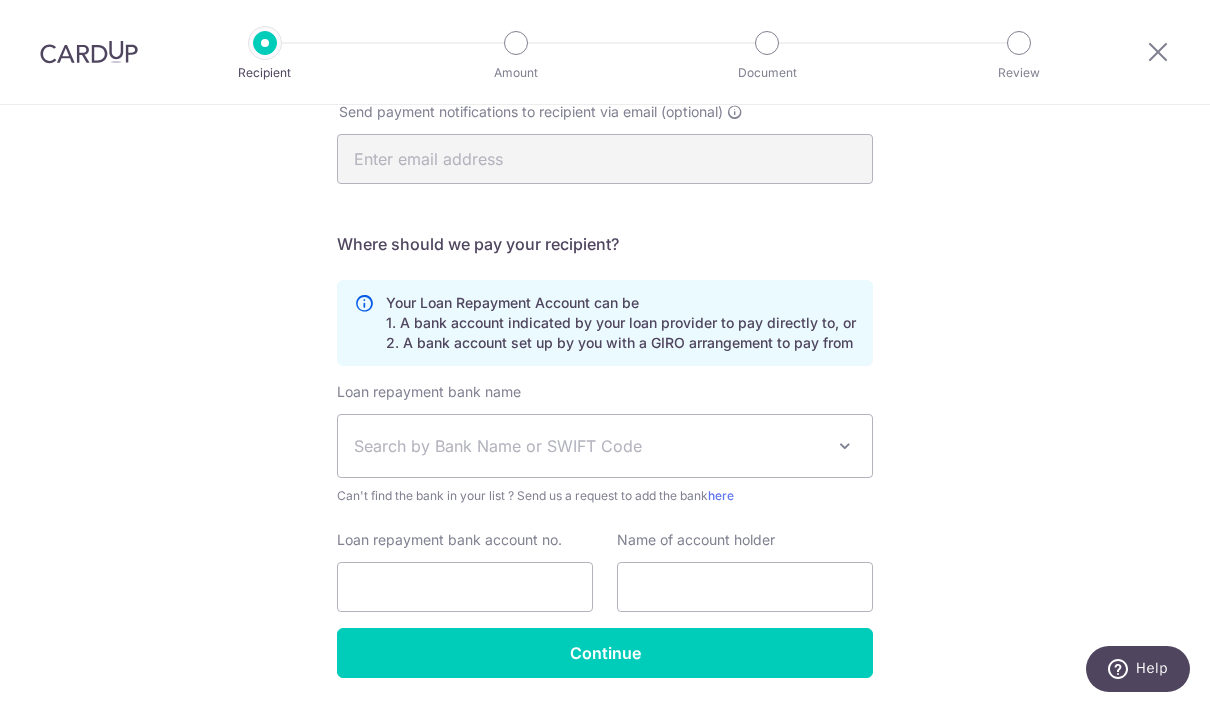 scroll, scrollTop: 430, scrollLeft: 0, axis: vertical 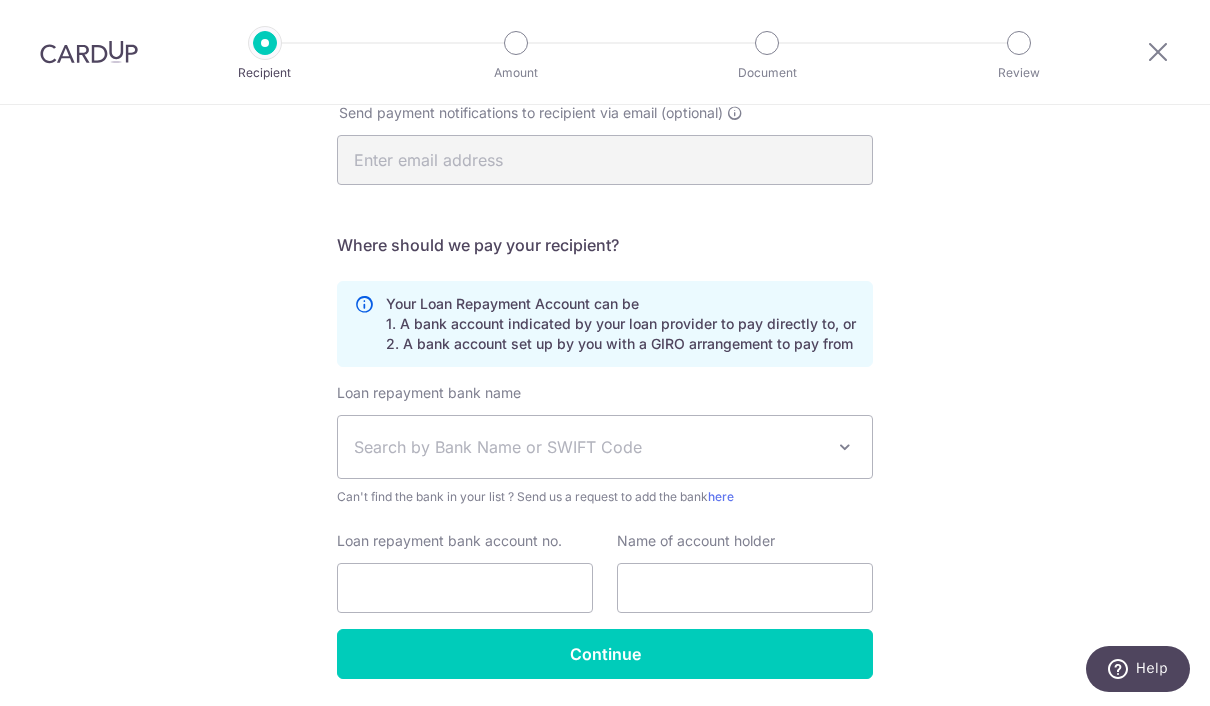 click at bounding box center (845, 447) 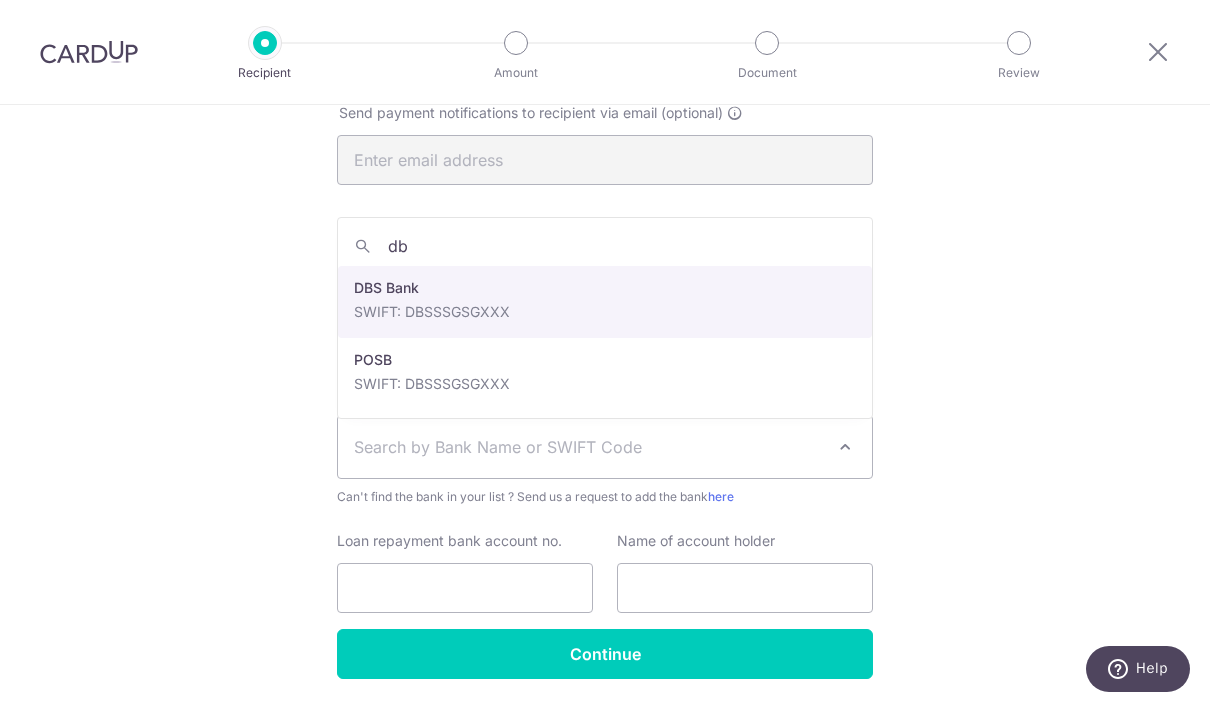 type on "dbs" 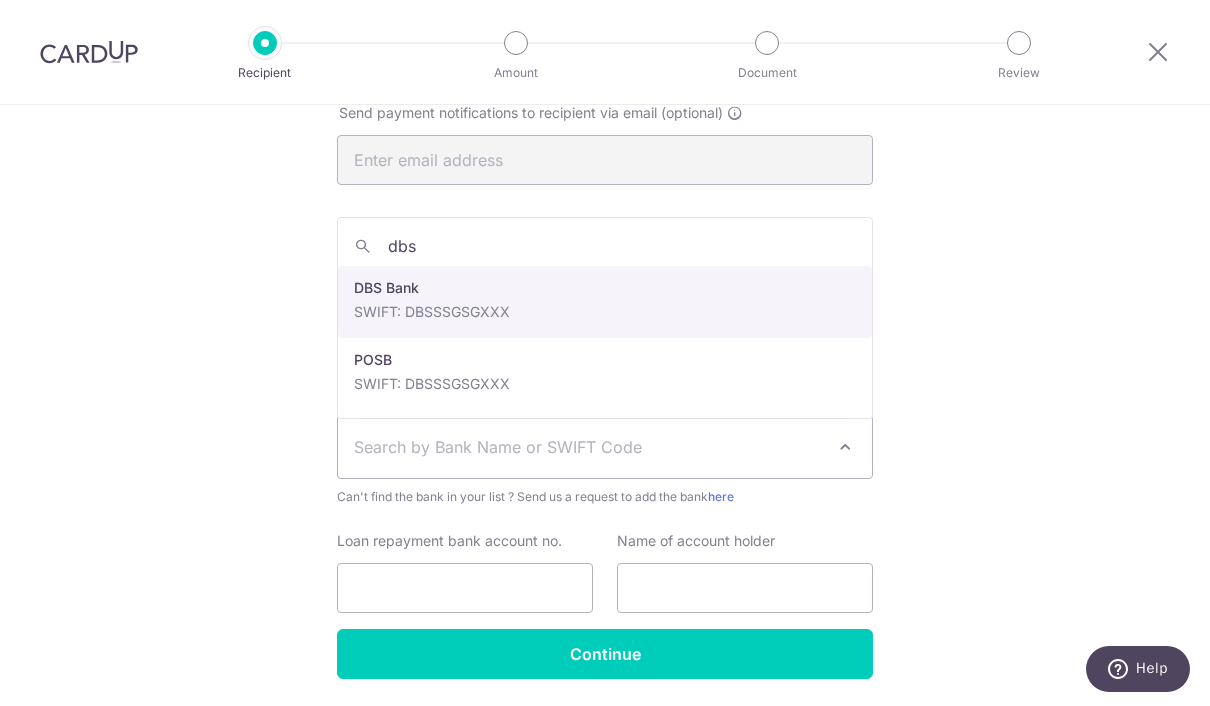 select on "6" 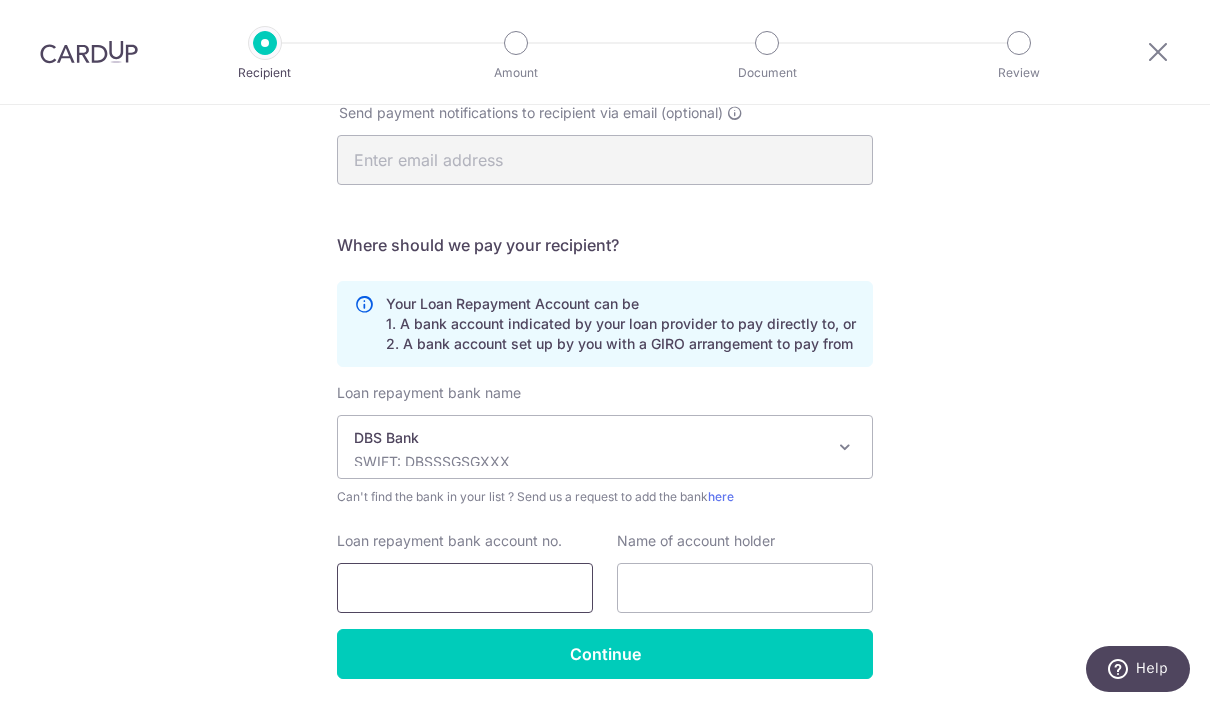 click on "Loan repayment bank account no." at bounding box center [465, 588] 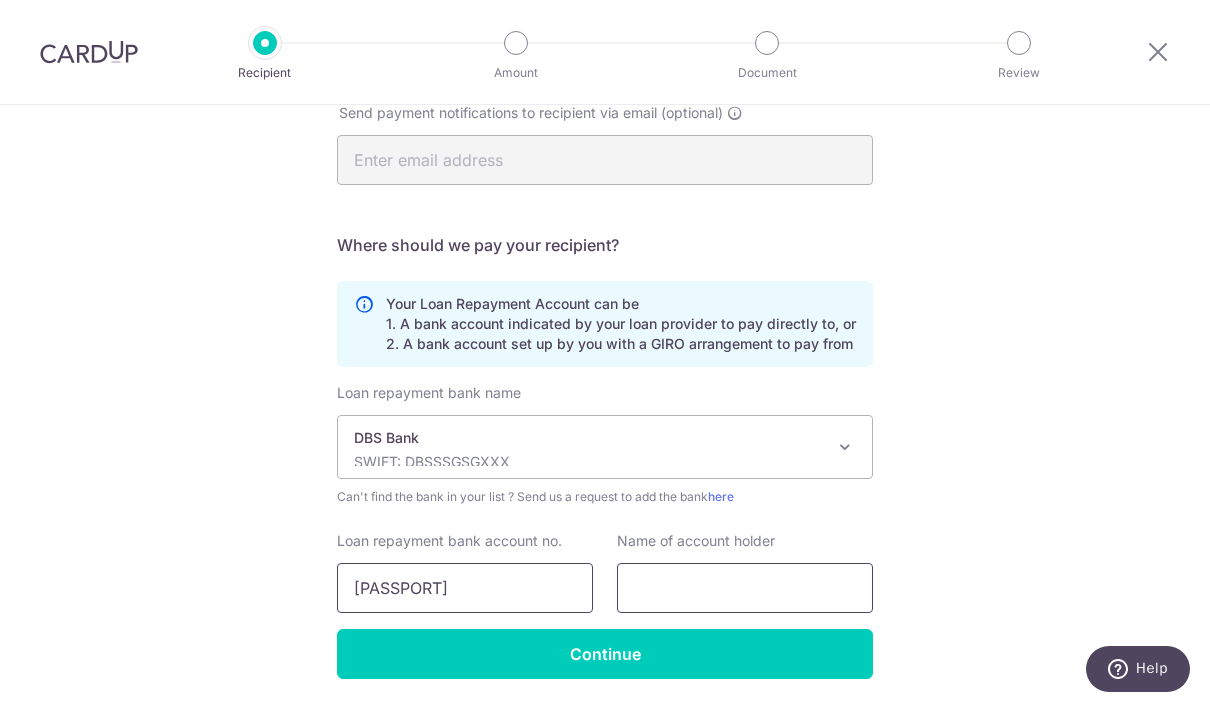 type on "[PASSPORT]" 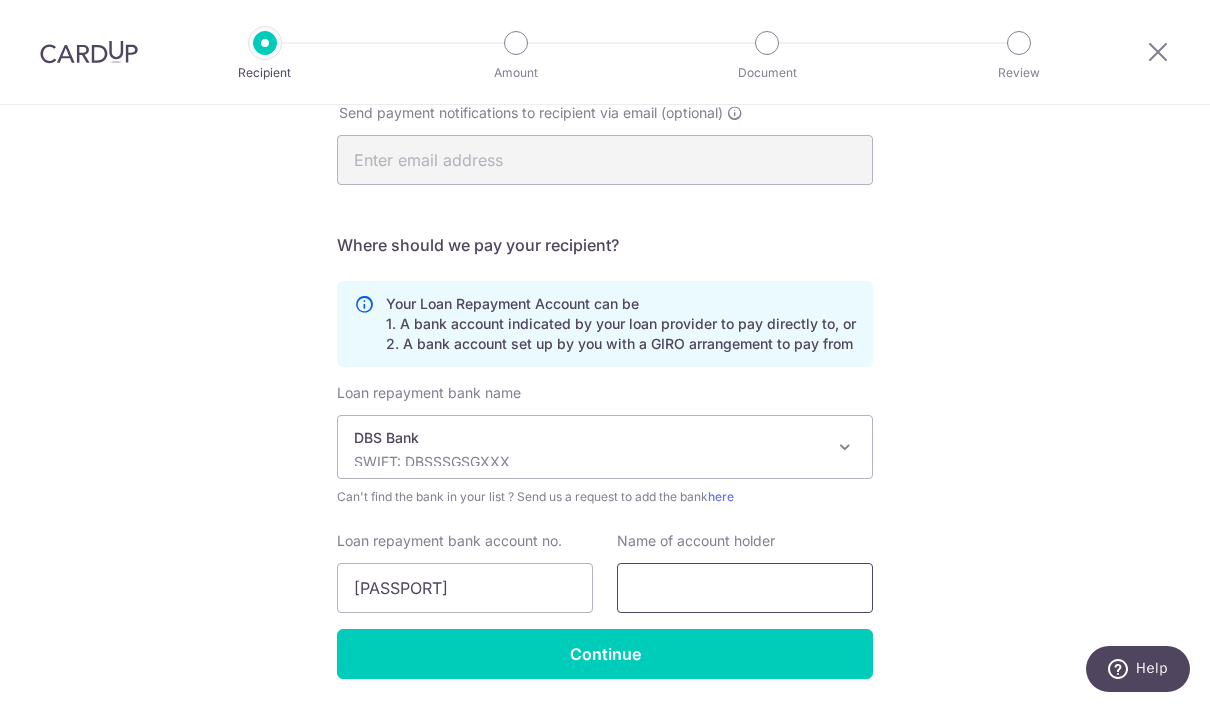 click at bounding box center [745, 588] 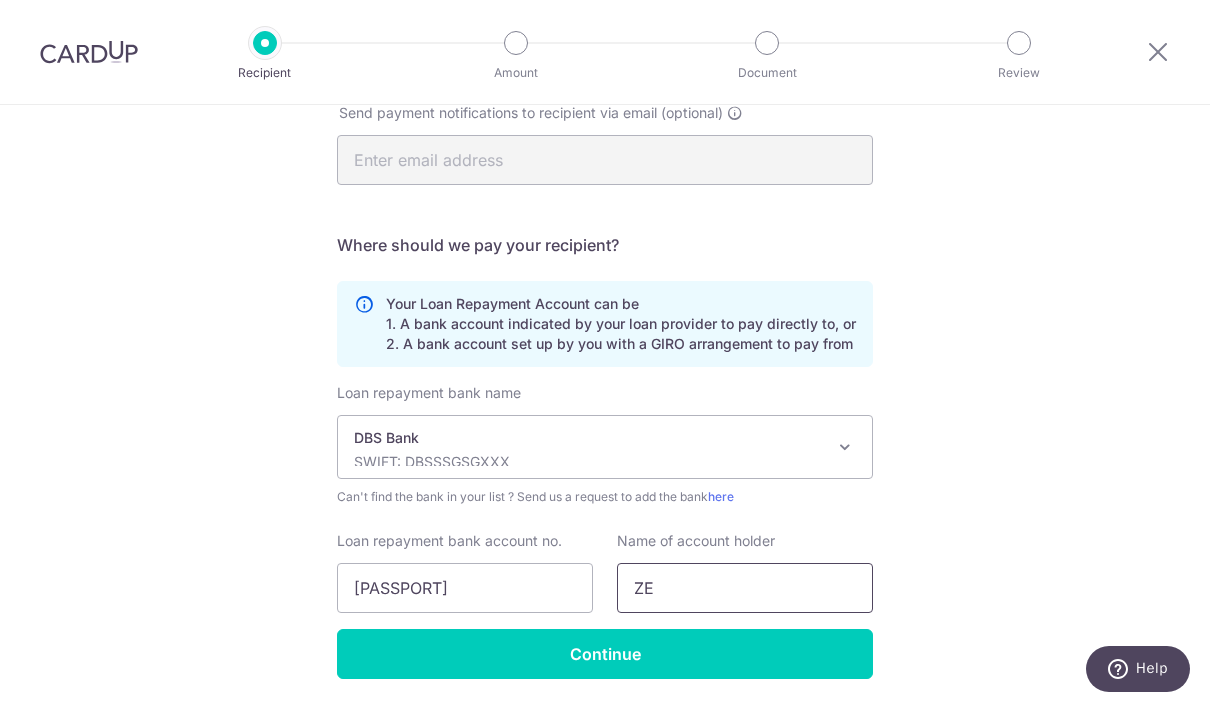 type on "Z" 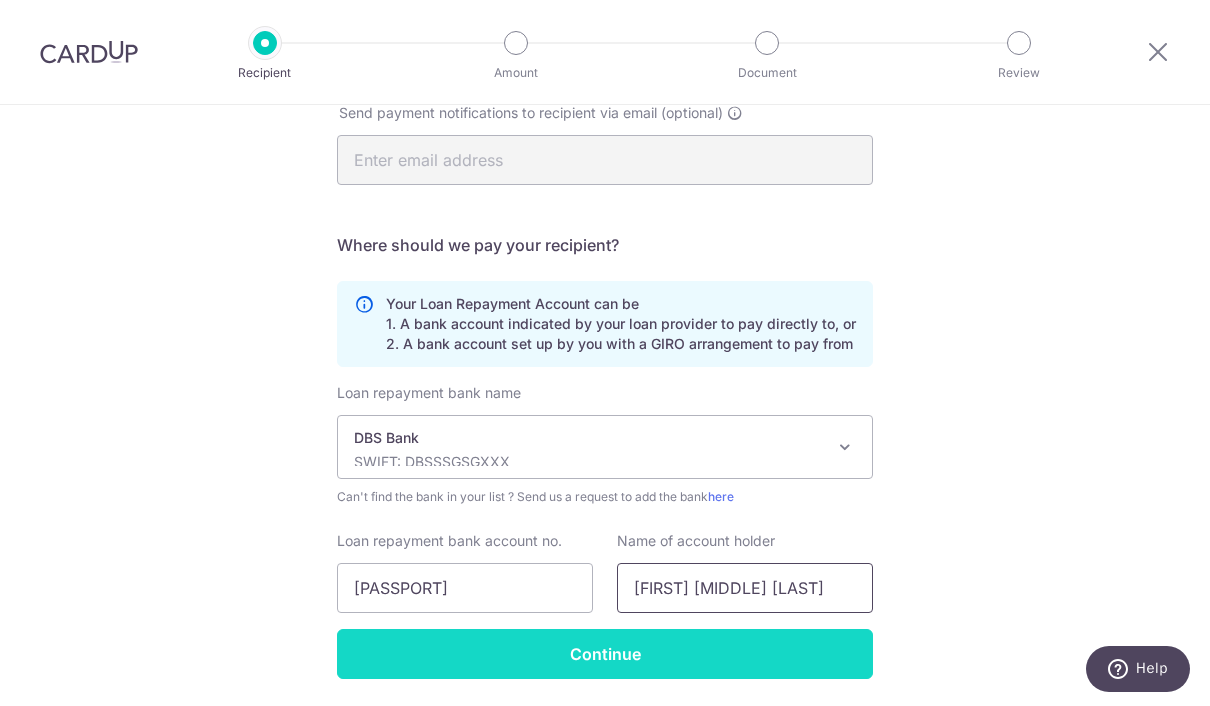type on "[FIRST] [MIDDLE] [LAST]" 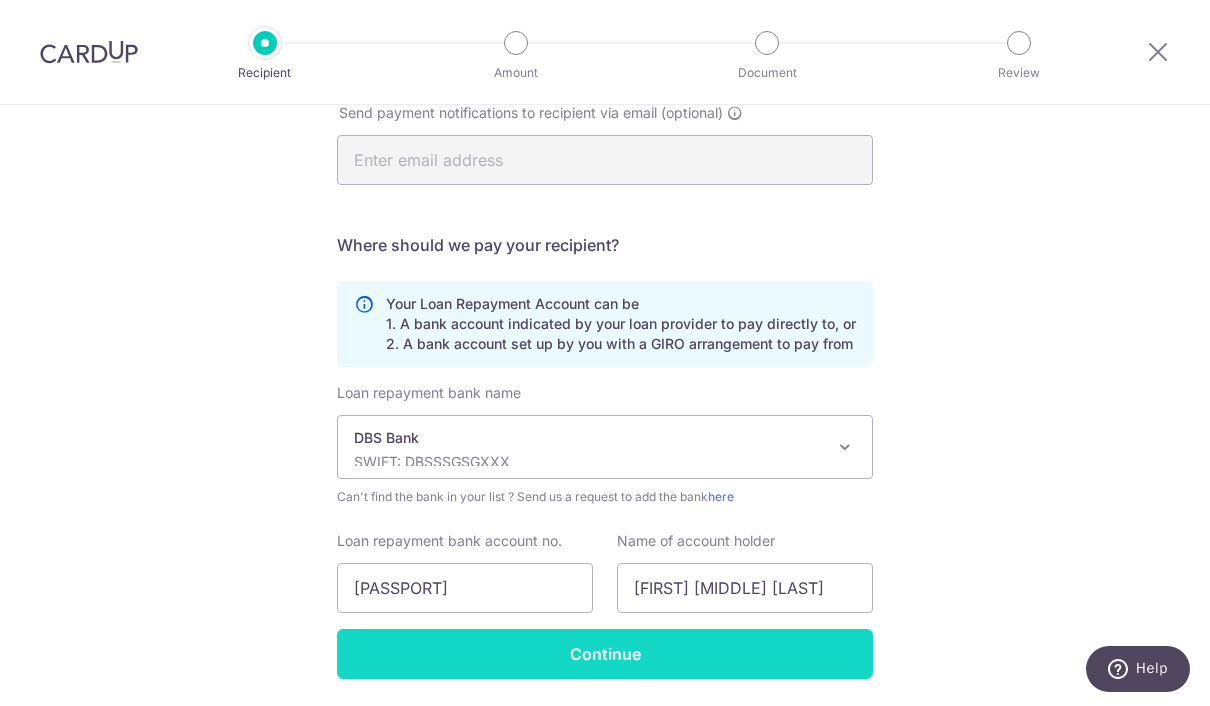click on "Continue" at bounding box center (605, 654) 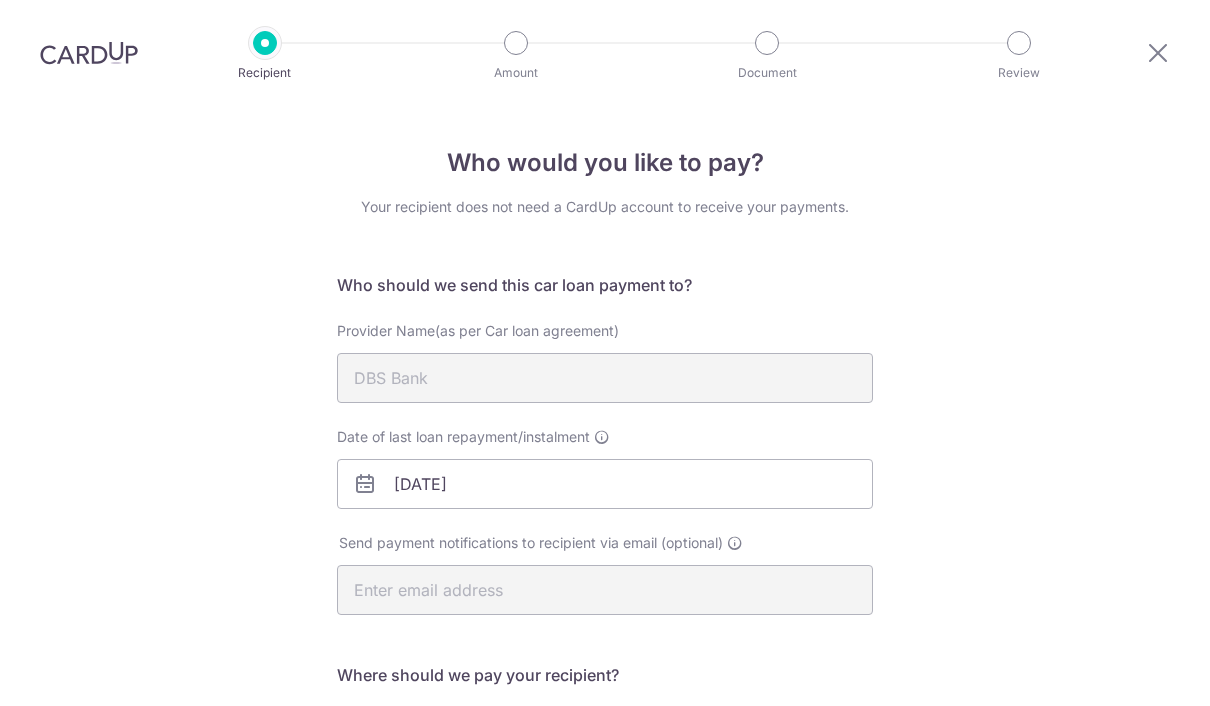 scroll, scrollTop: 75, scrollLeft: 0, axis: vertical 